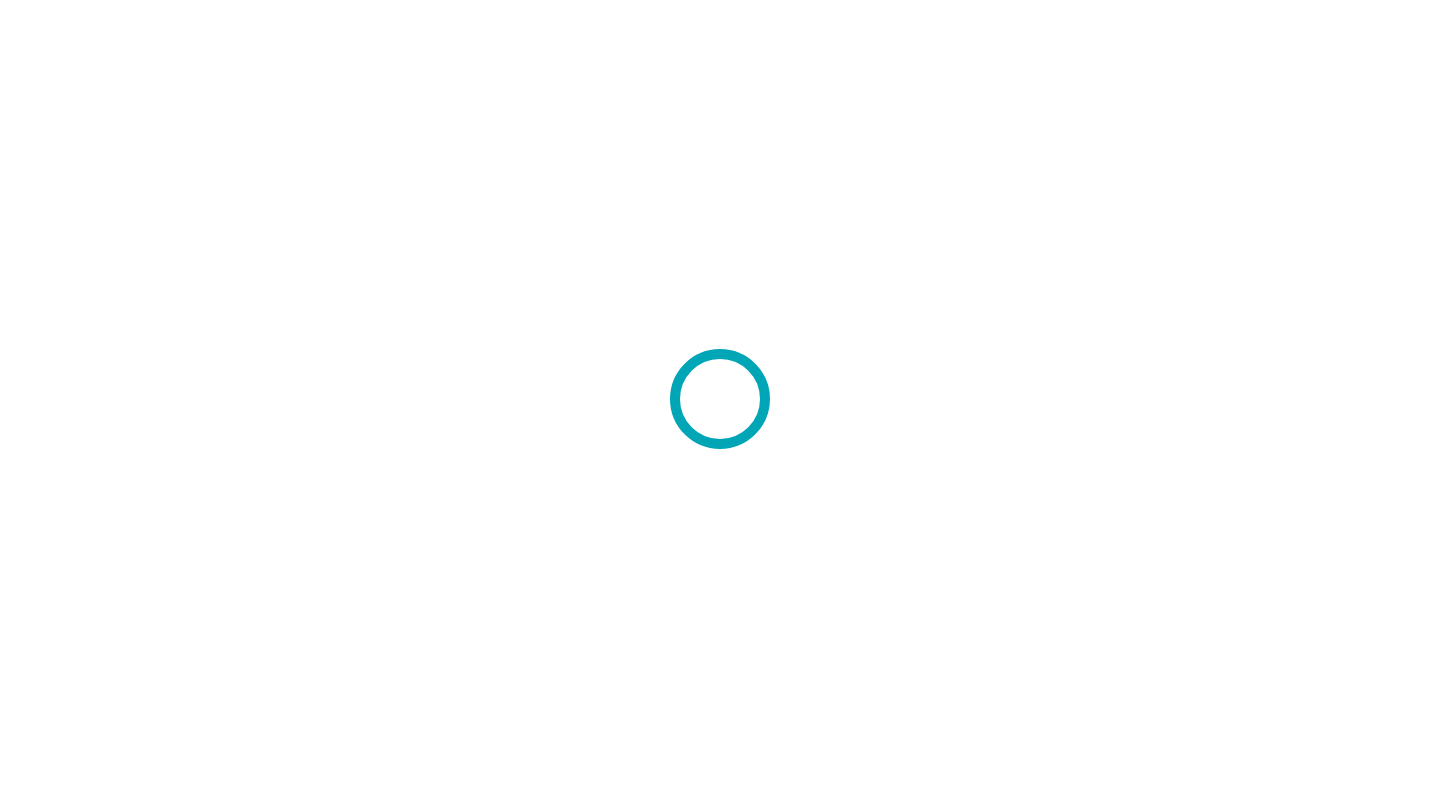 scroll, scrollTop: 0, scrollLeft: 0, axis: both 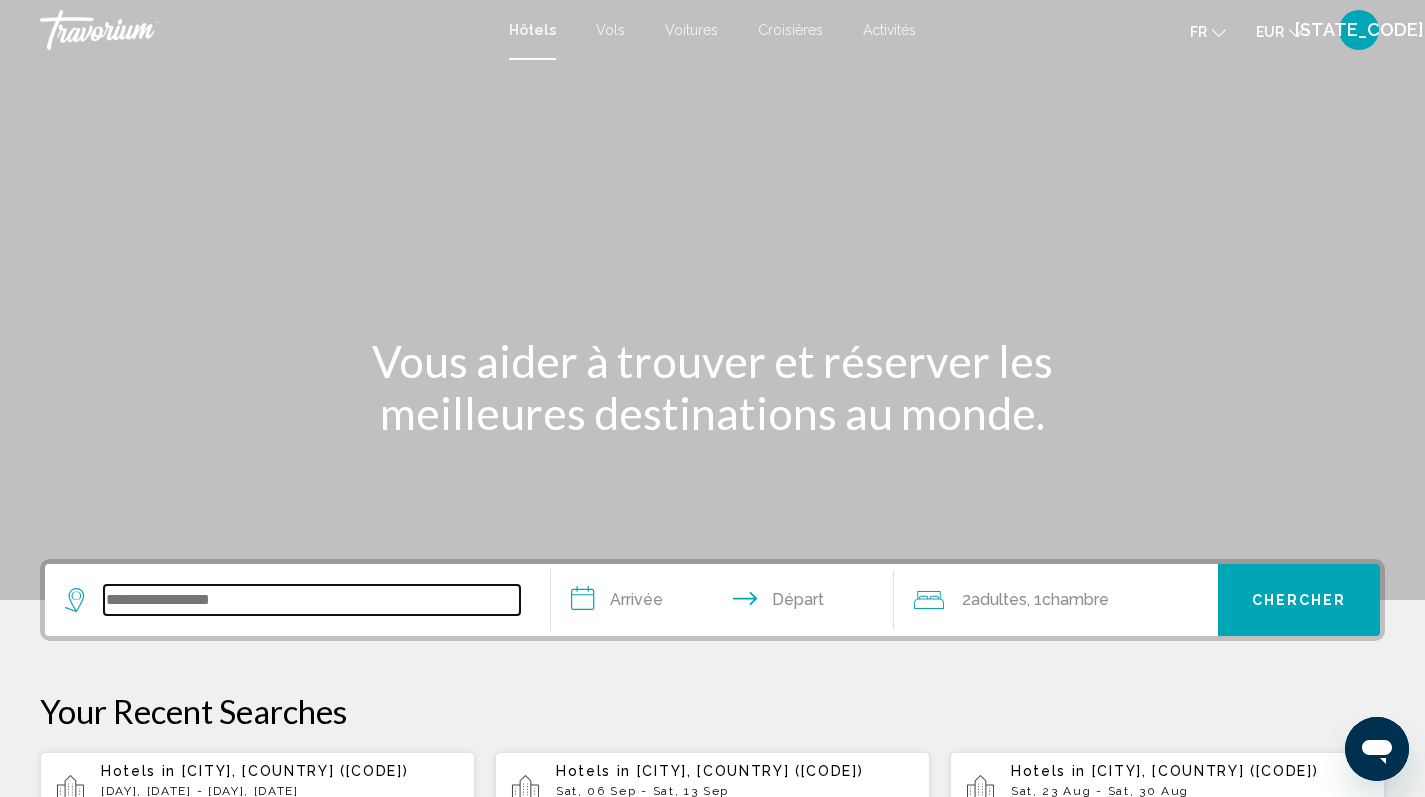 click at bounding box center [312, 600] 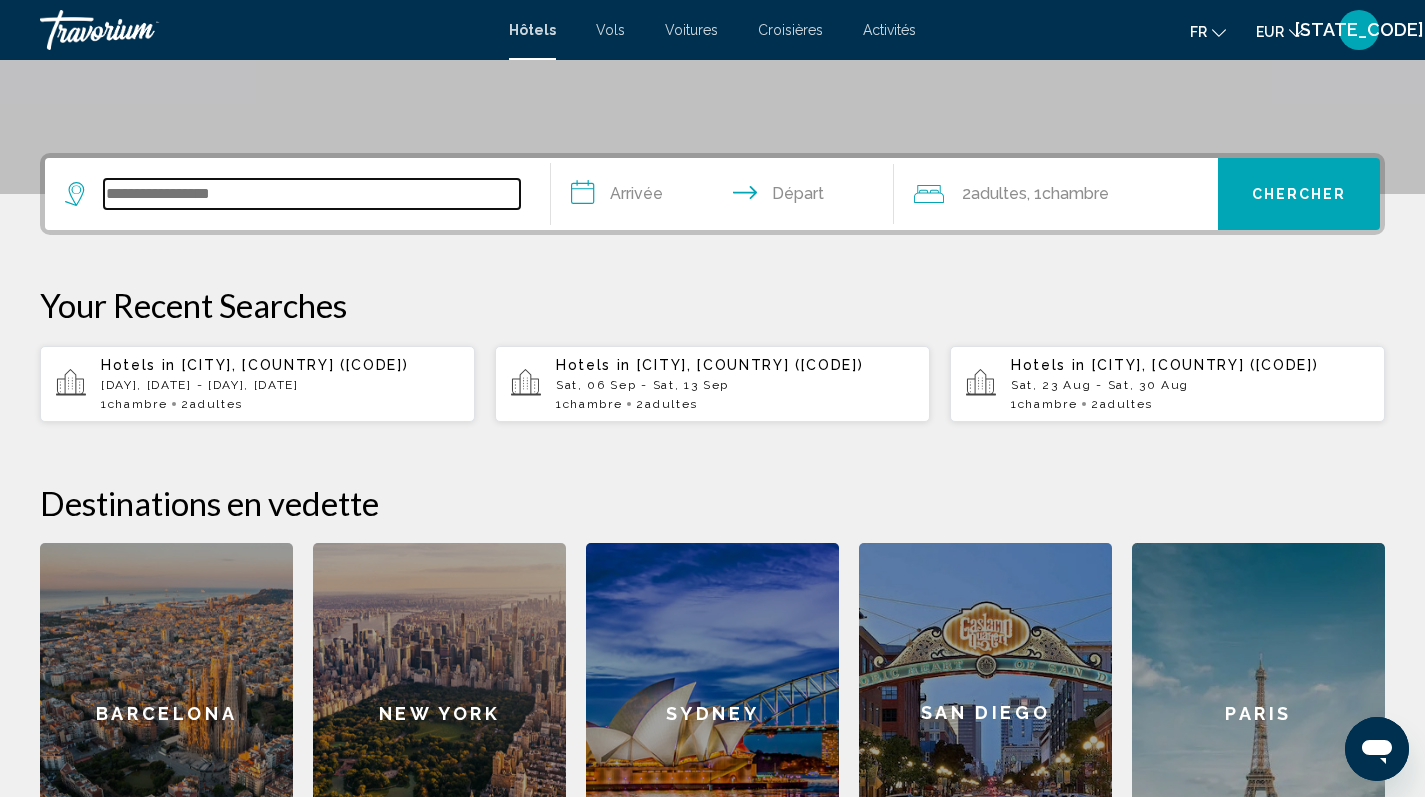 scroll, scrollTop: 494, scrollLeft: 0, axis: vertical 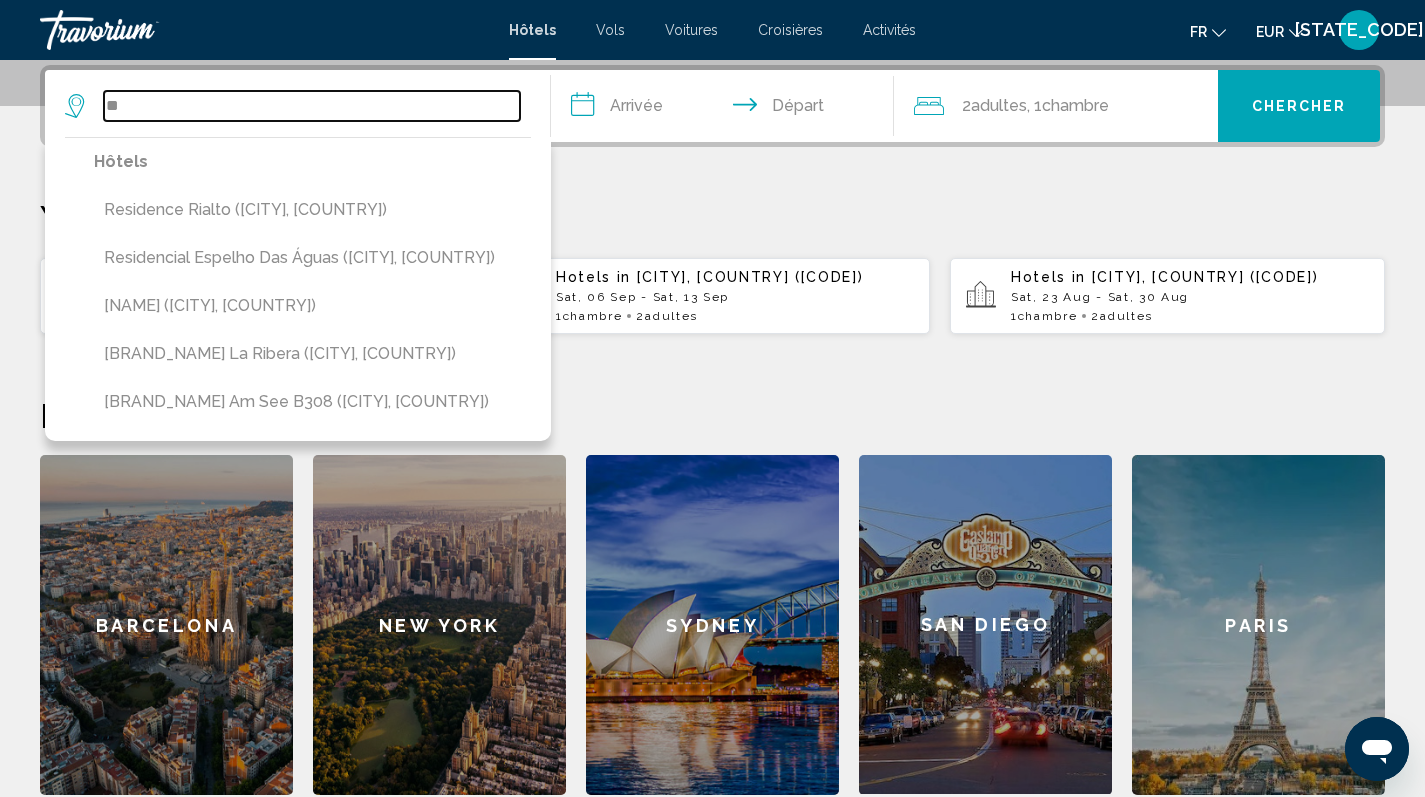 type on "*" 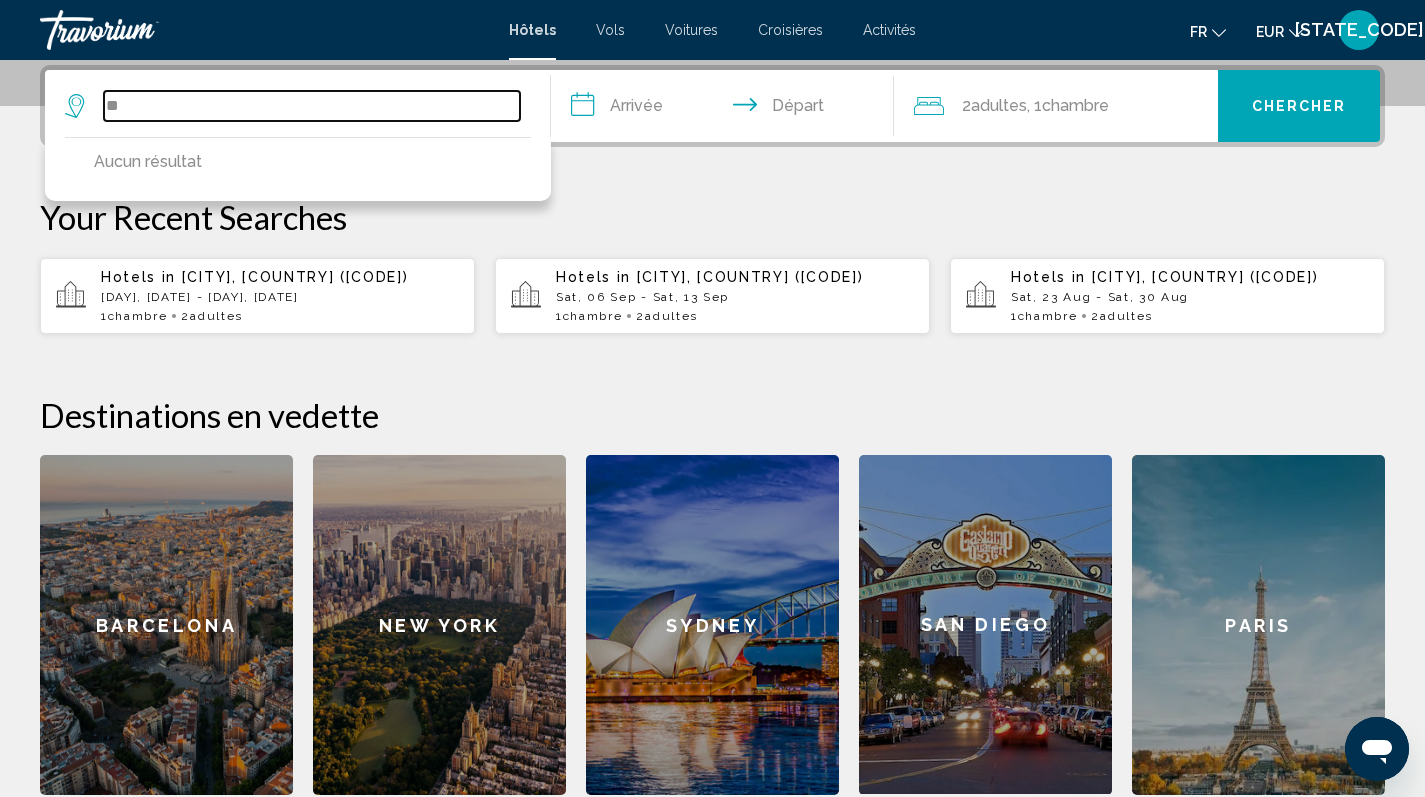 type on "*" 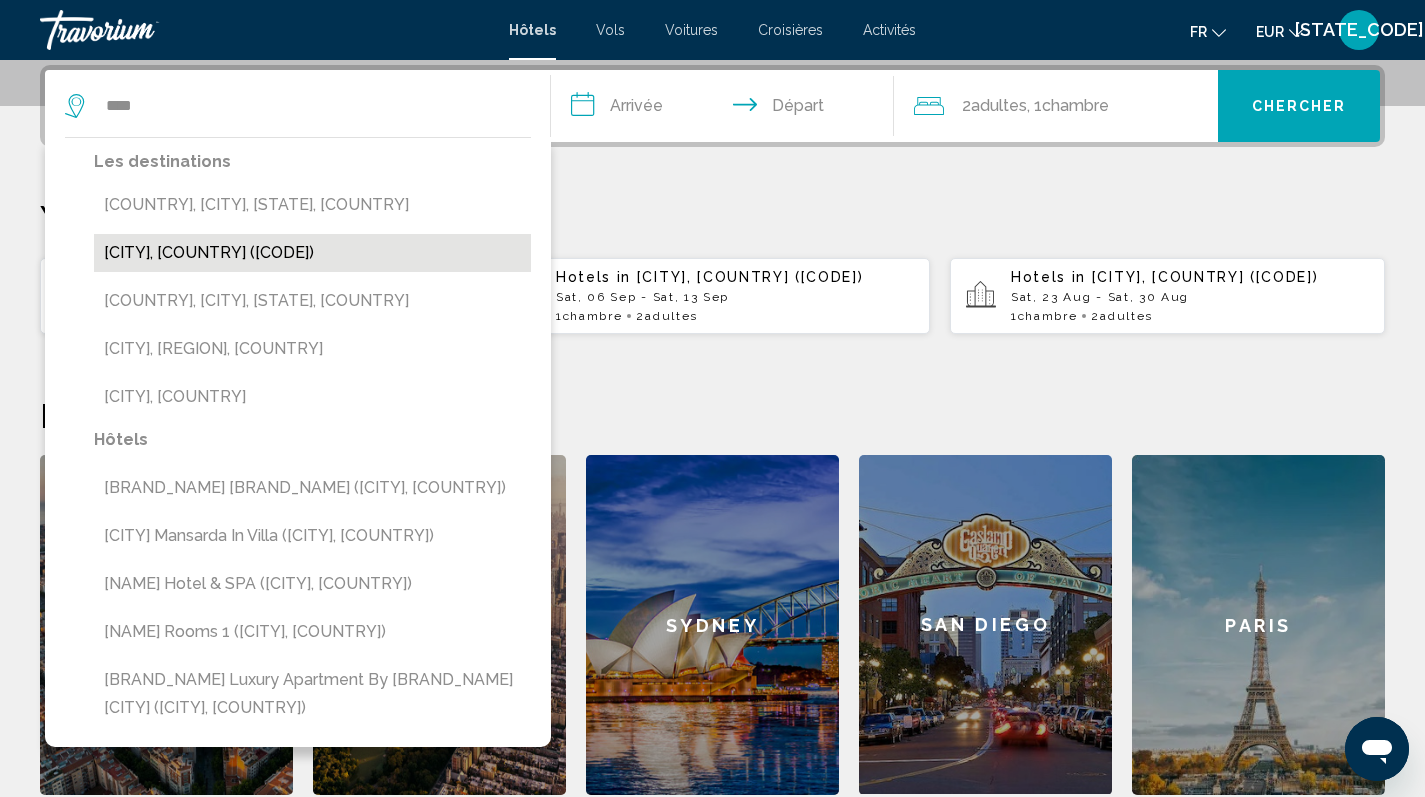 click on "[CITY], [COUNTRY] ([CODE])" at bounding box center (312, 253) 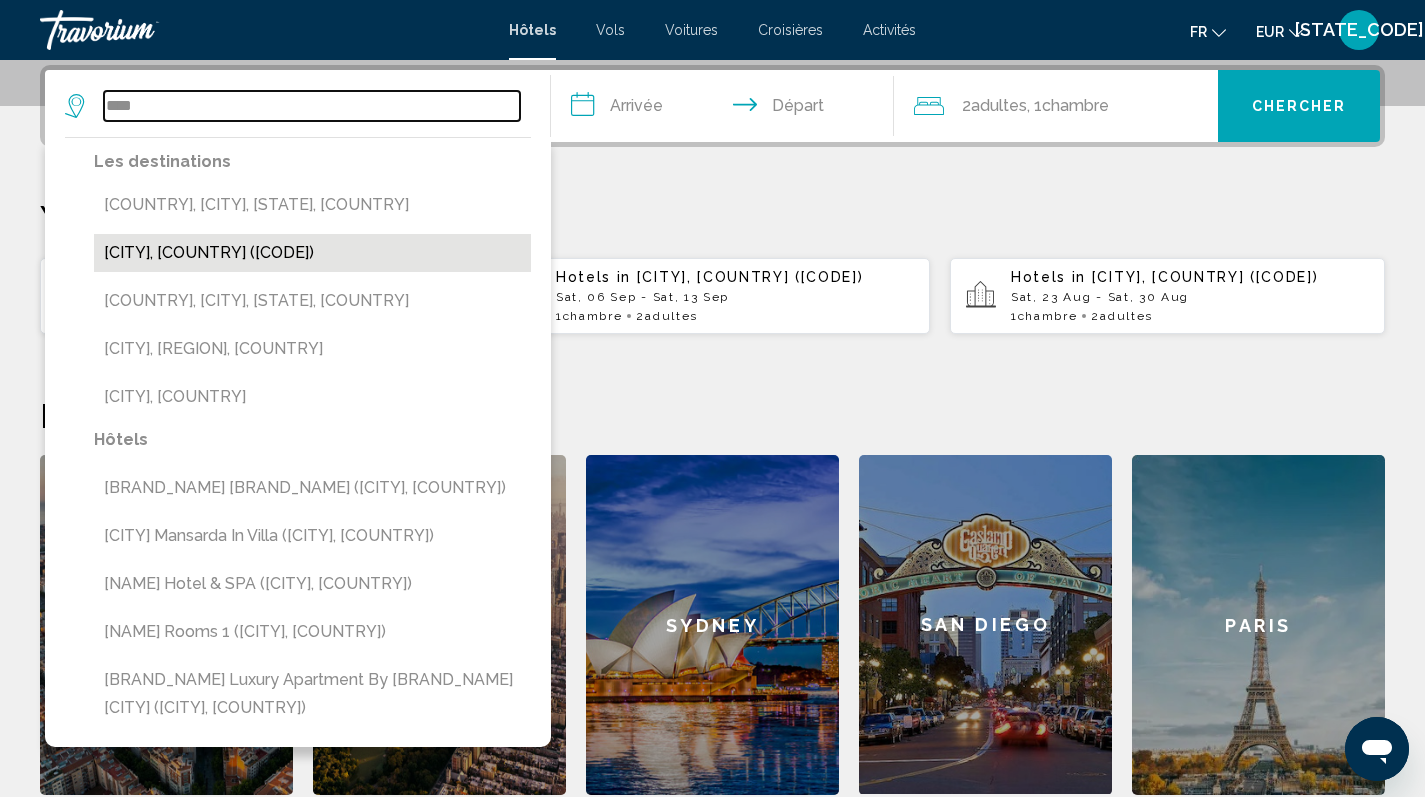 type on "**********" 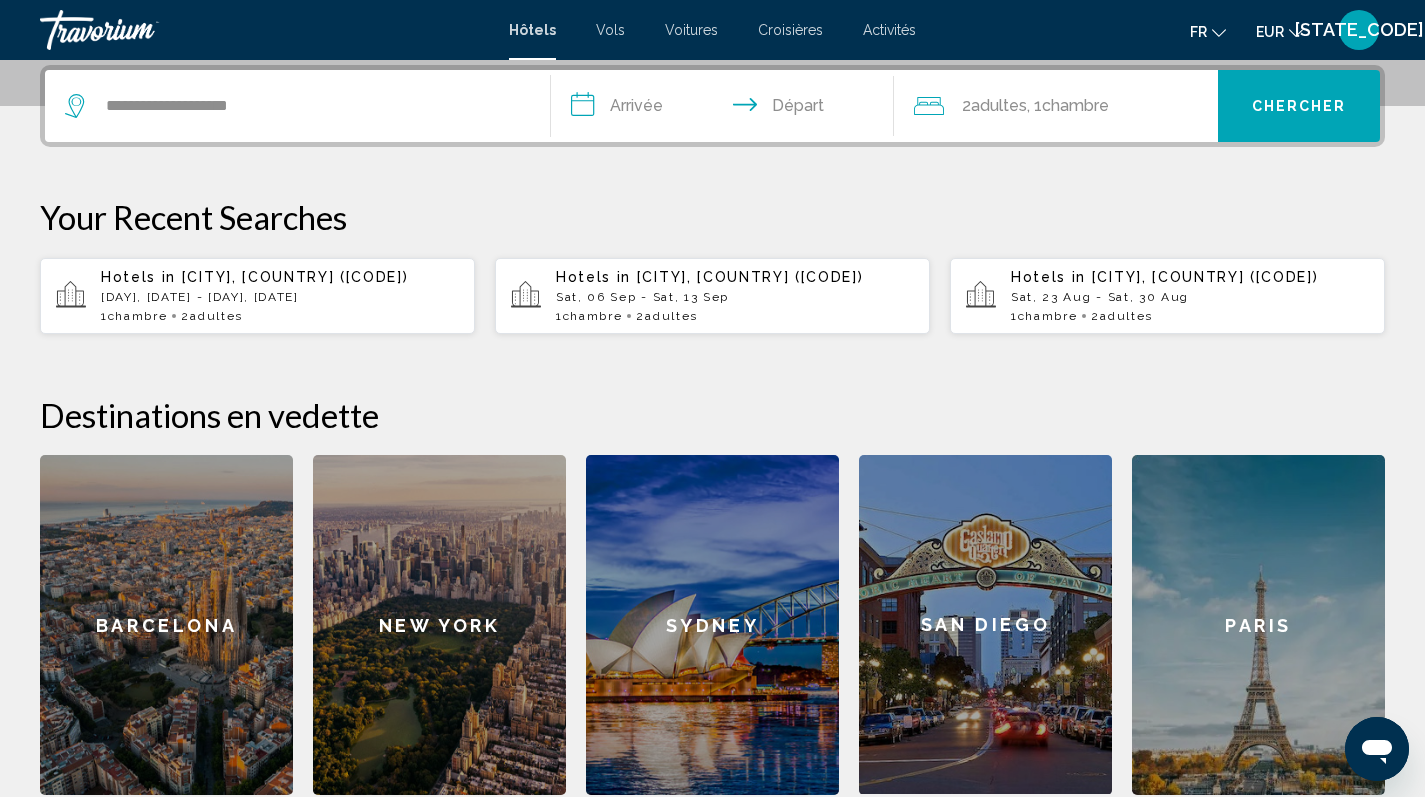 click on "**********" at bounding box center (727, 109) 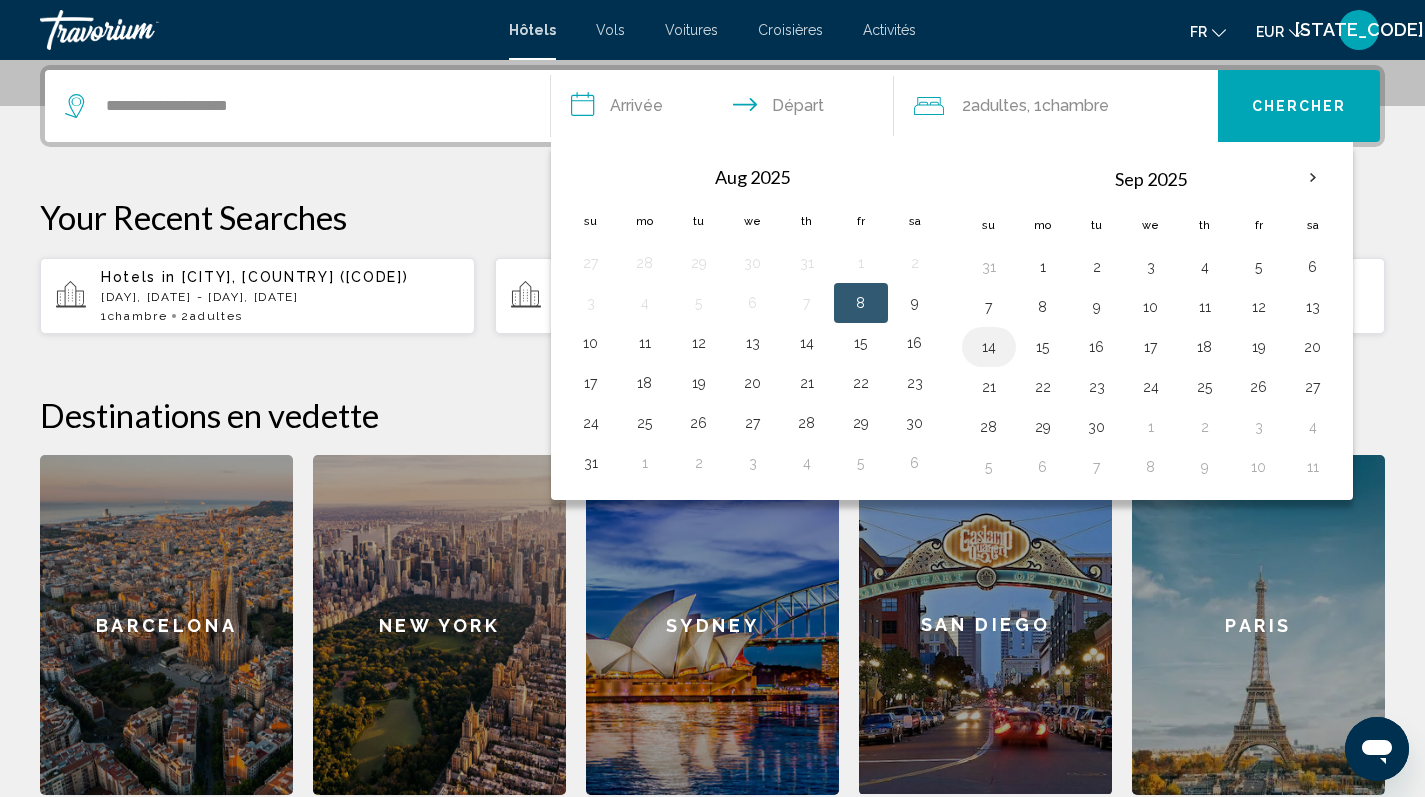 click on "14" at bounding box center (989, 347) 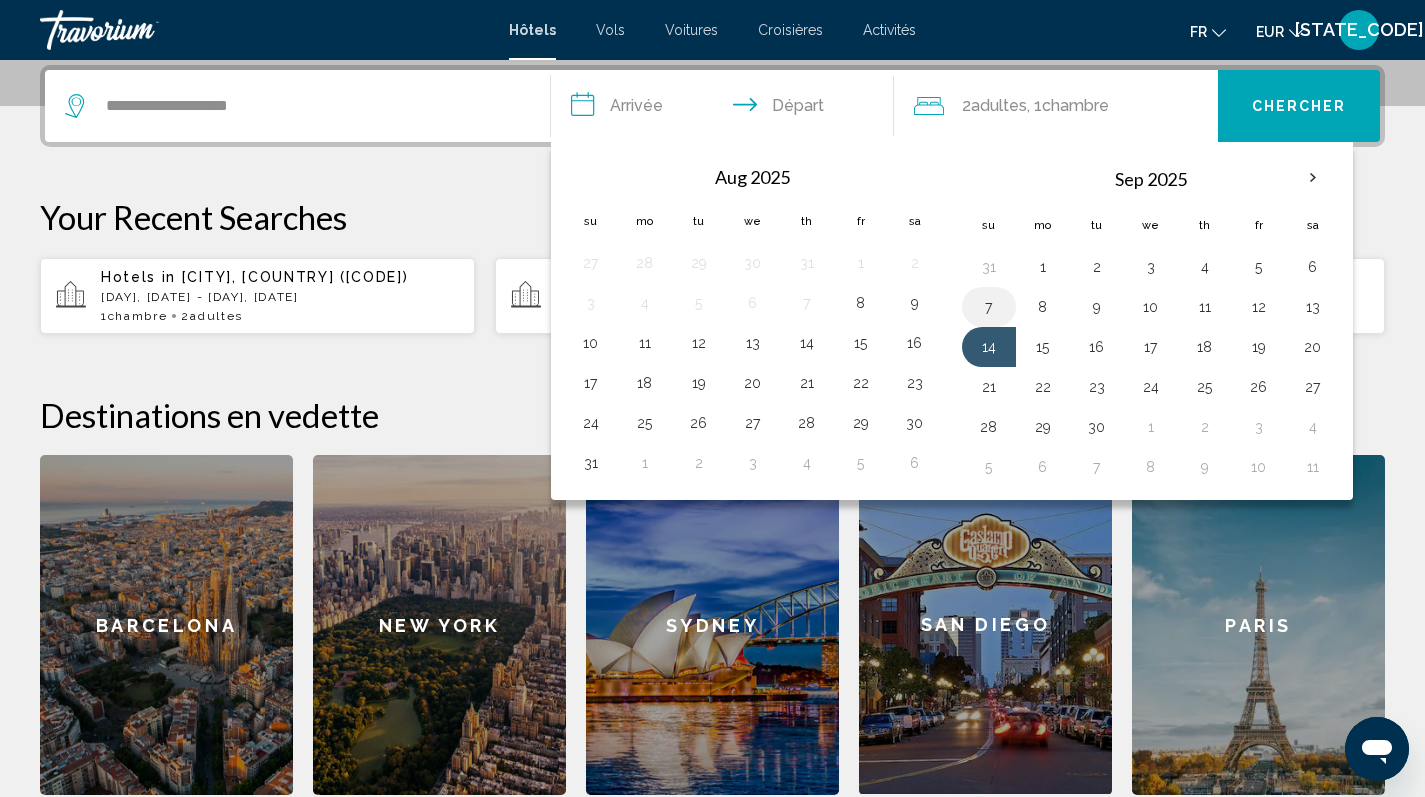 click on "7" at bounding box center [989, 307] 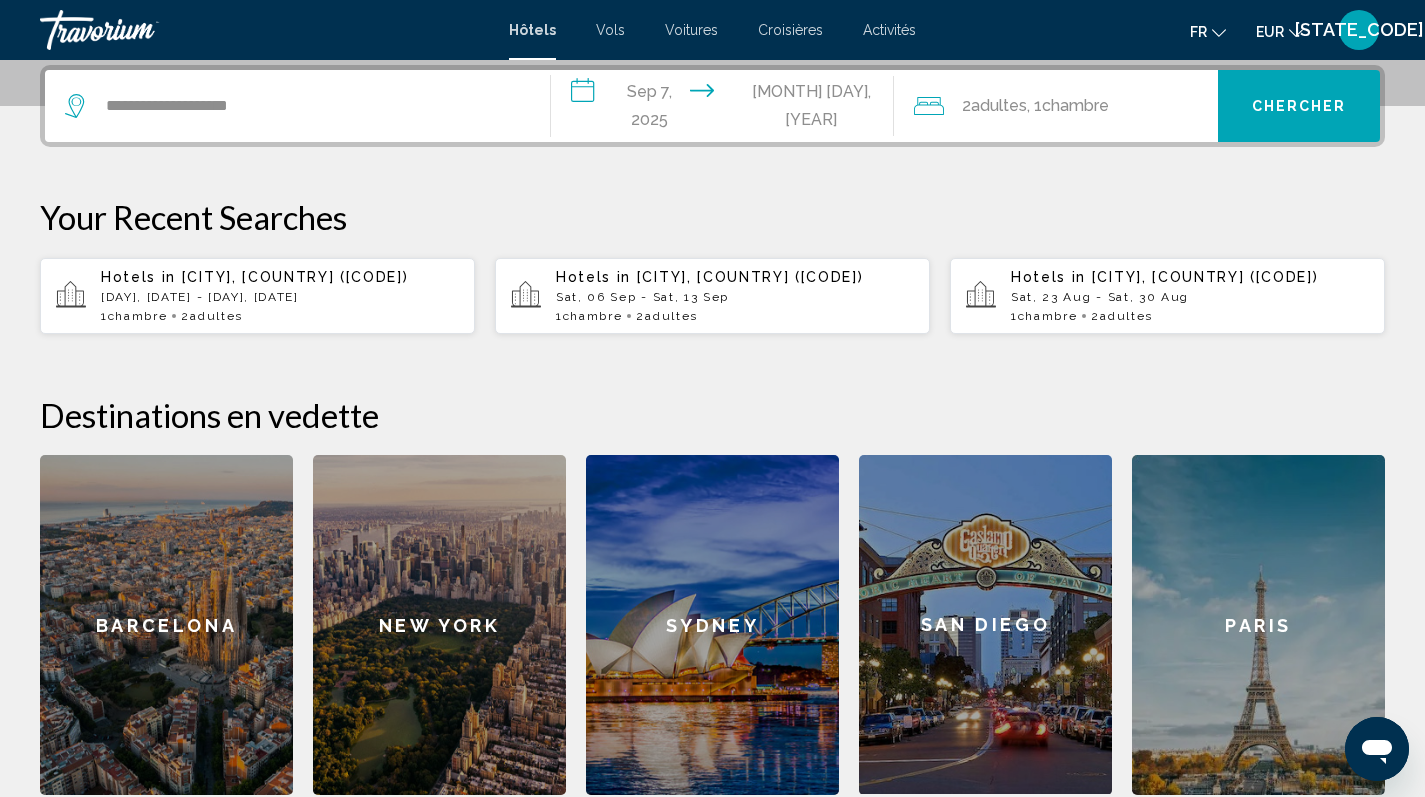 click on "**********" at bounding box center [727, 109] 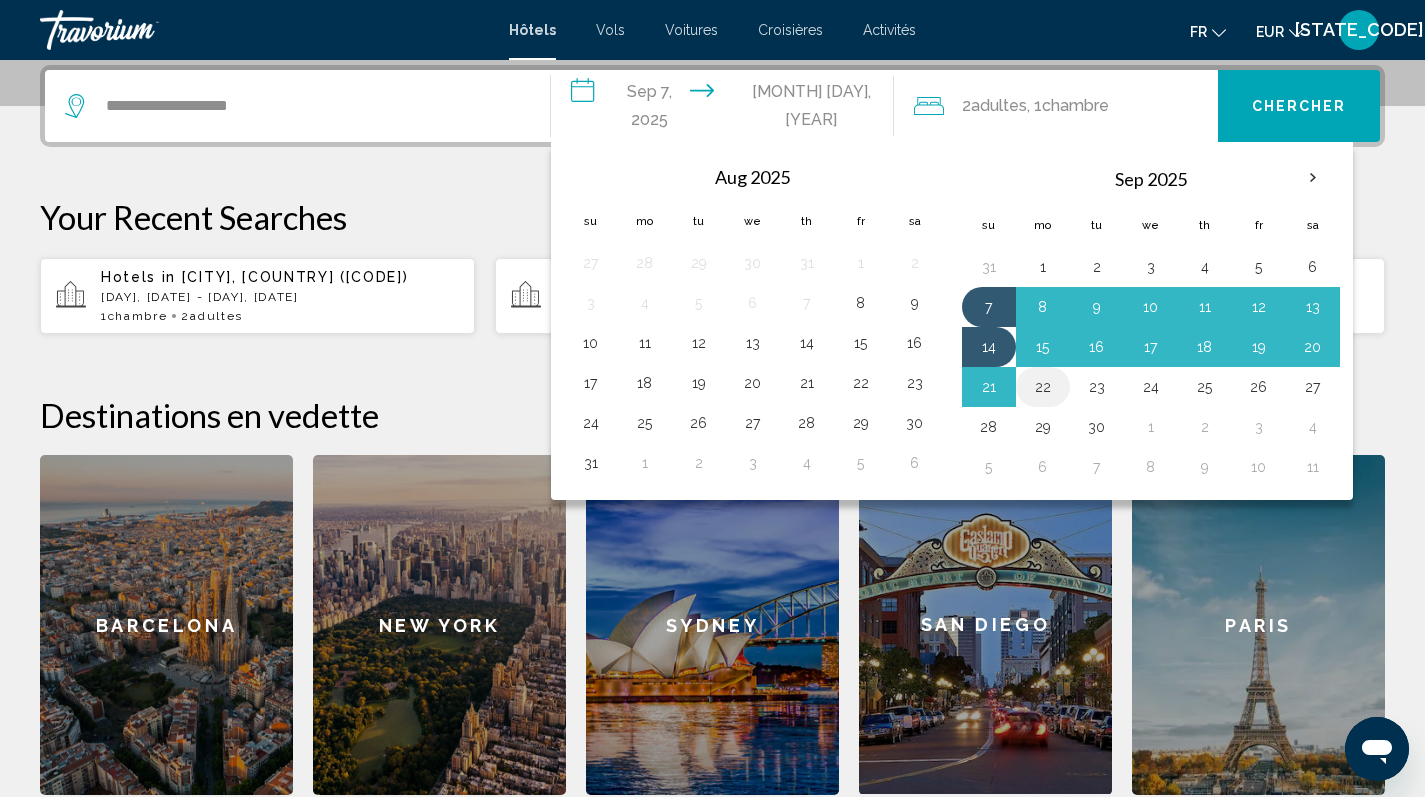 click on "22" at bounding box center [1043, 387] 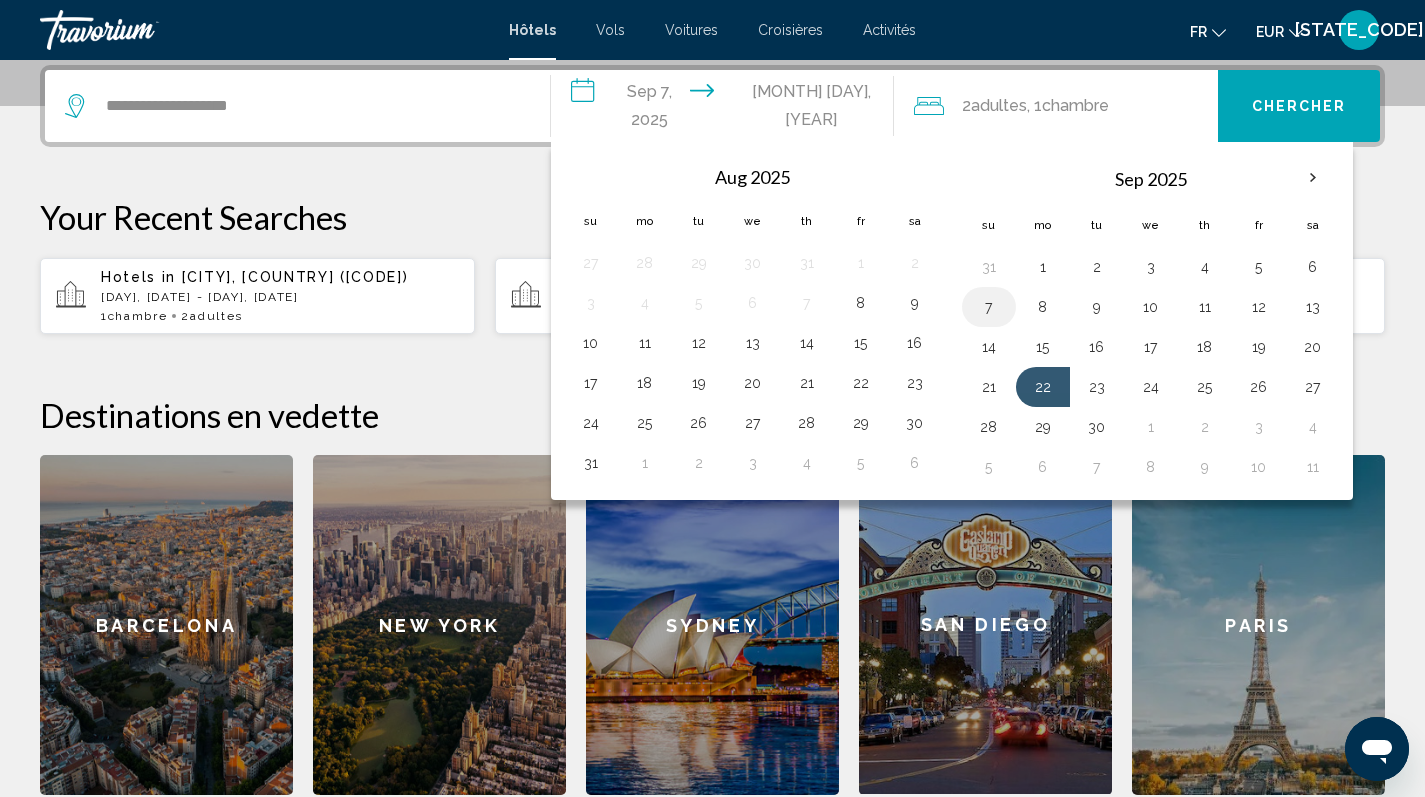 click on "7" at bounding box center [989, 307] 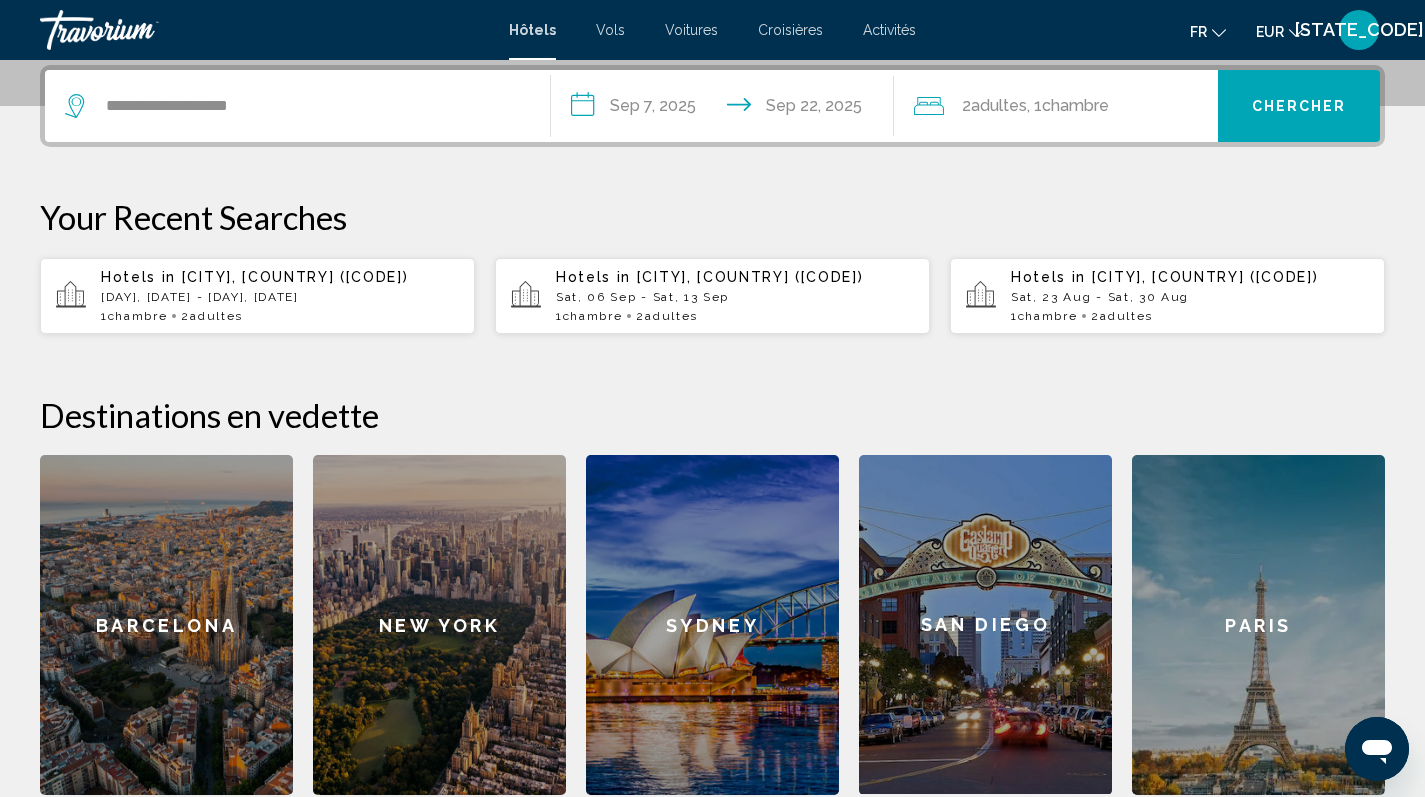 click on "**********" at bounding box center (727, 109) 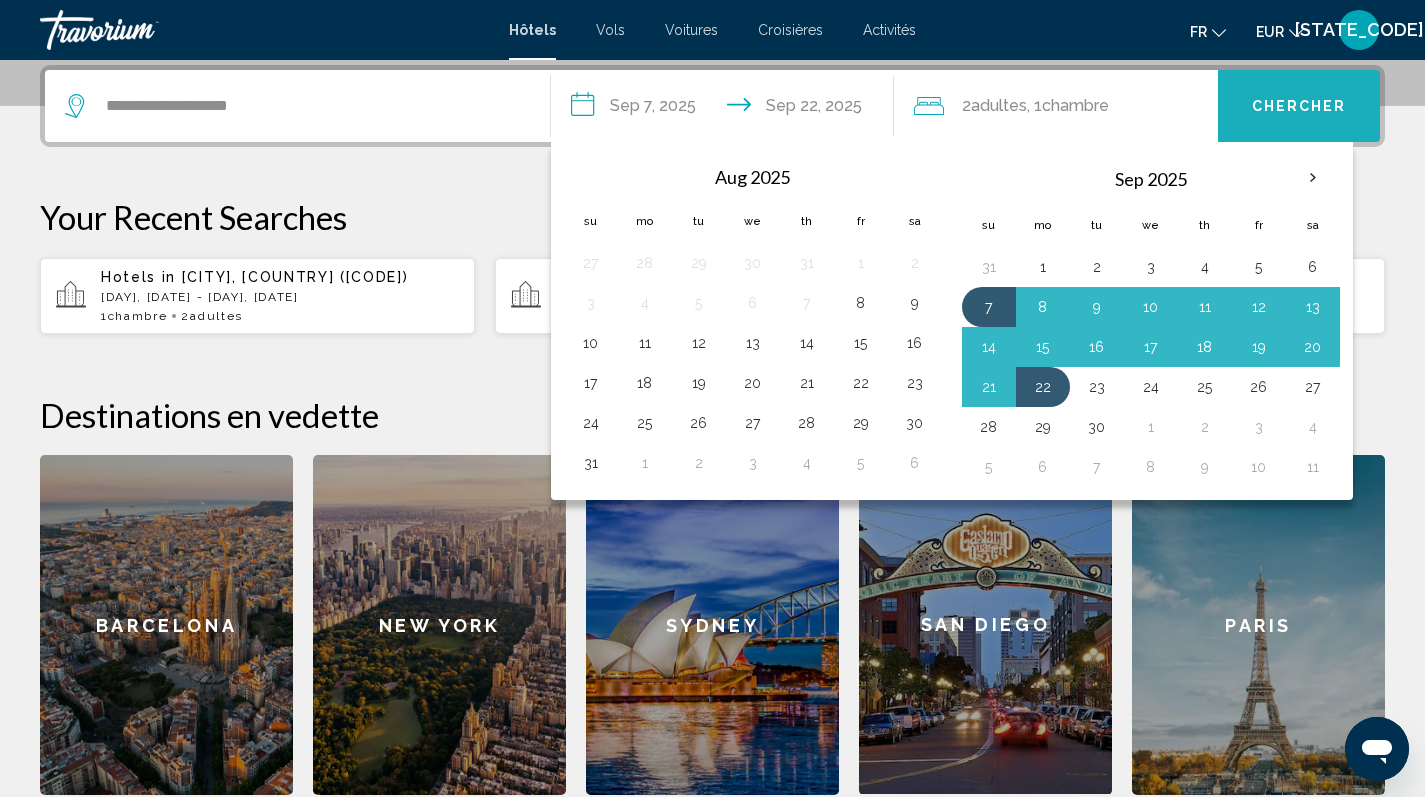 click on "Chercher" at bounding box center (1299, 107) 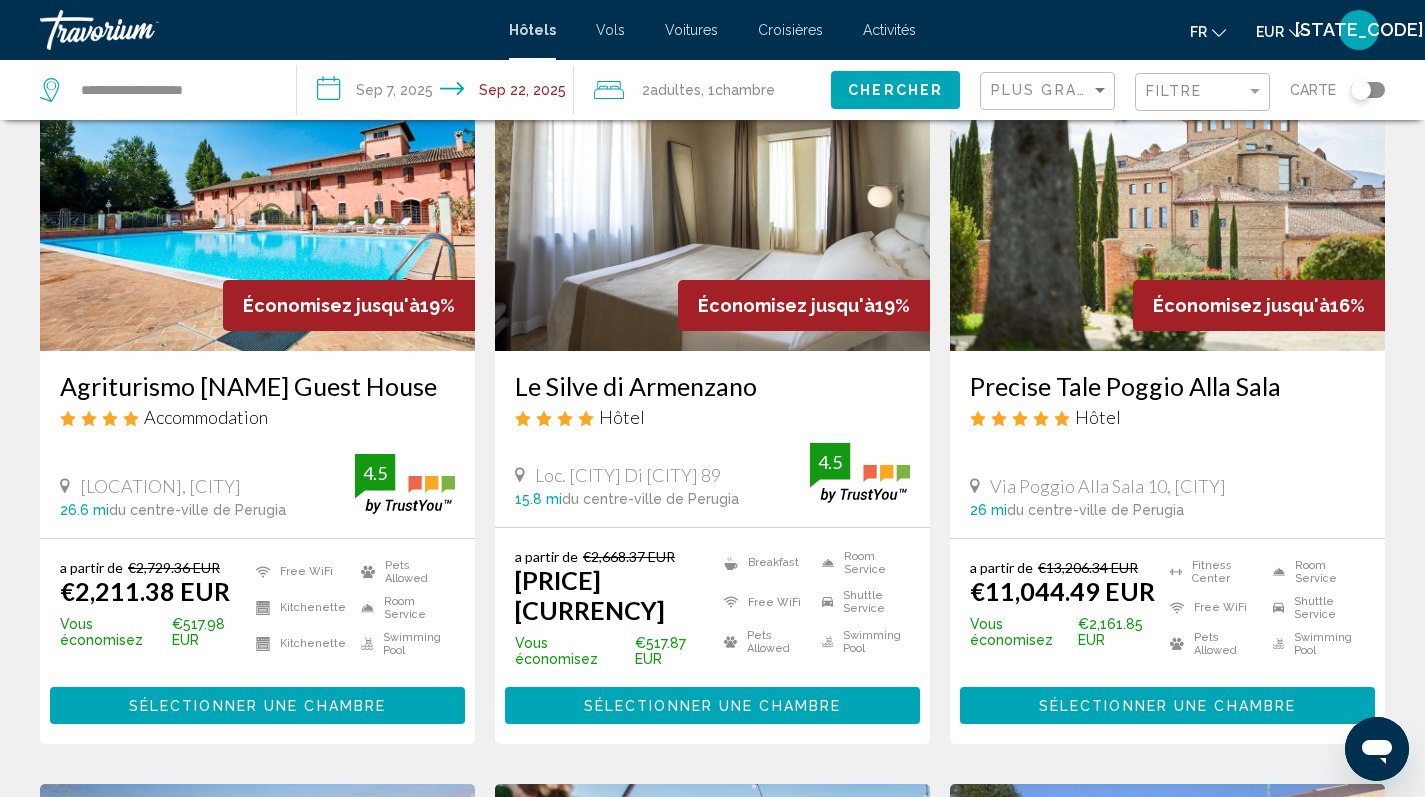scroll, scrollTop: 0, scrollLeft: 0, axis: both 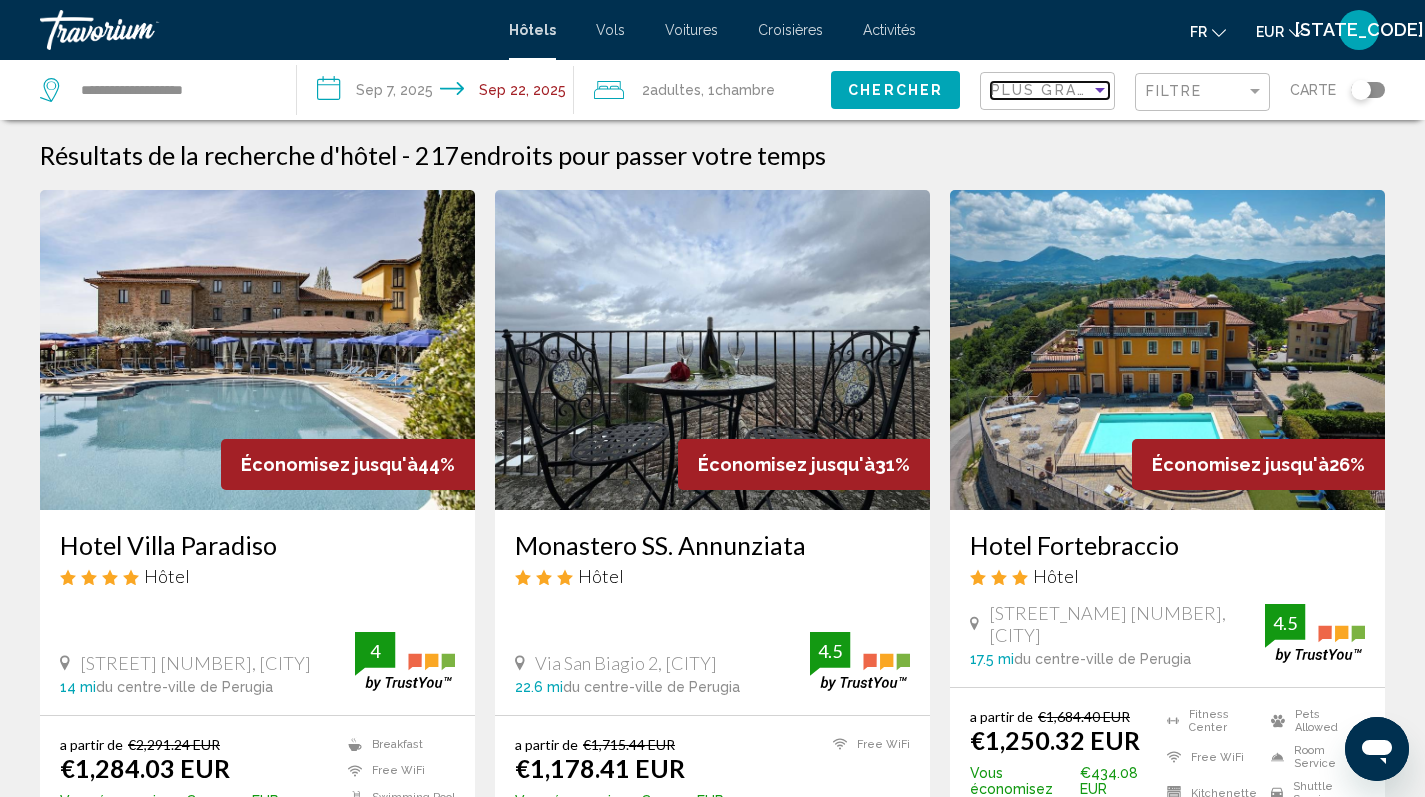 click at bounding box center [1100, 90] 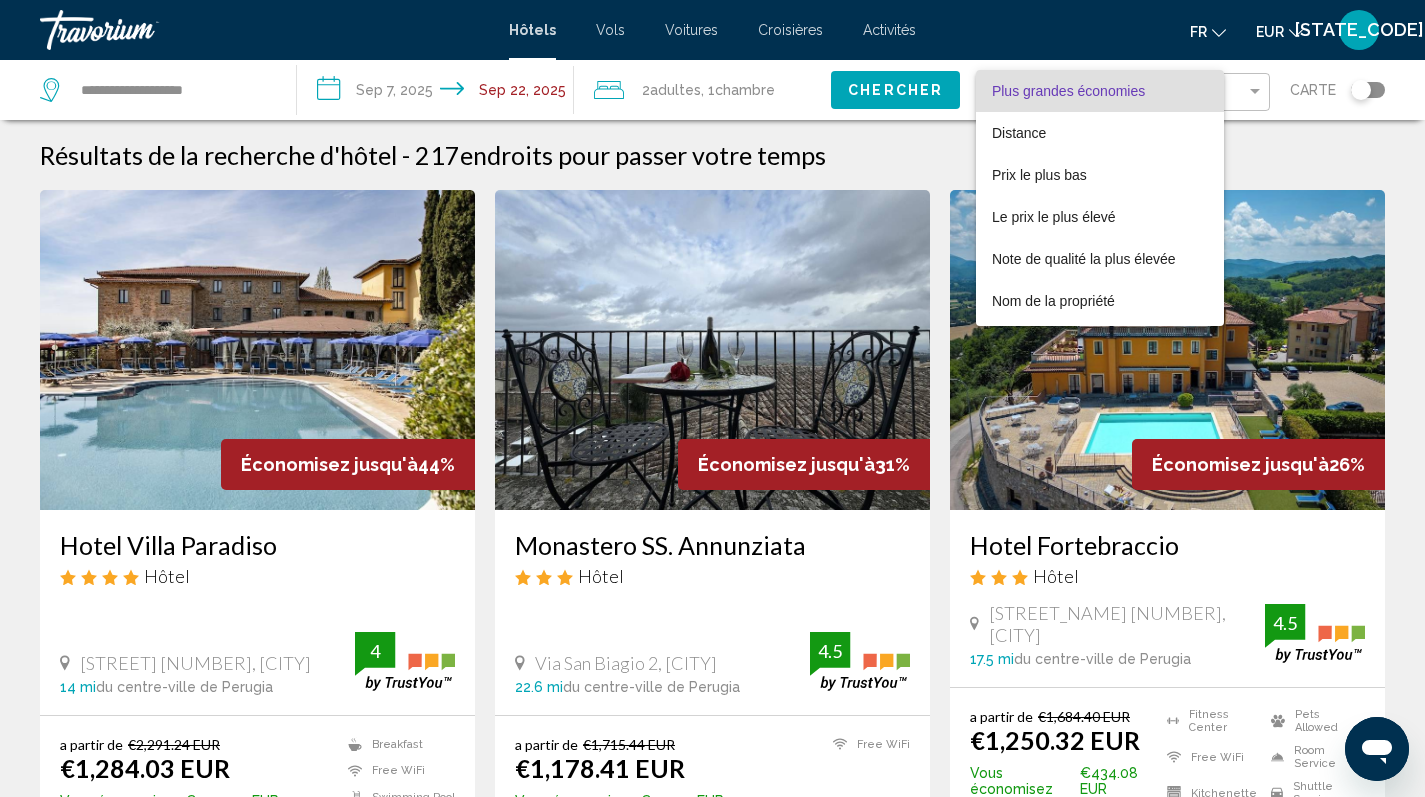 click at bounding box center [712, 398] 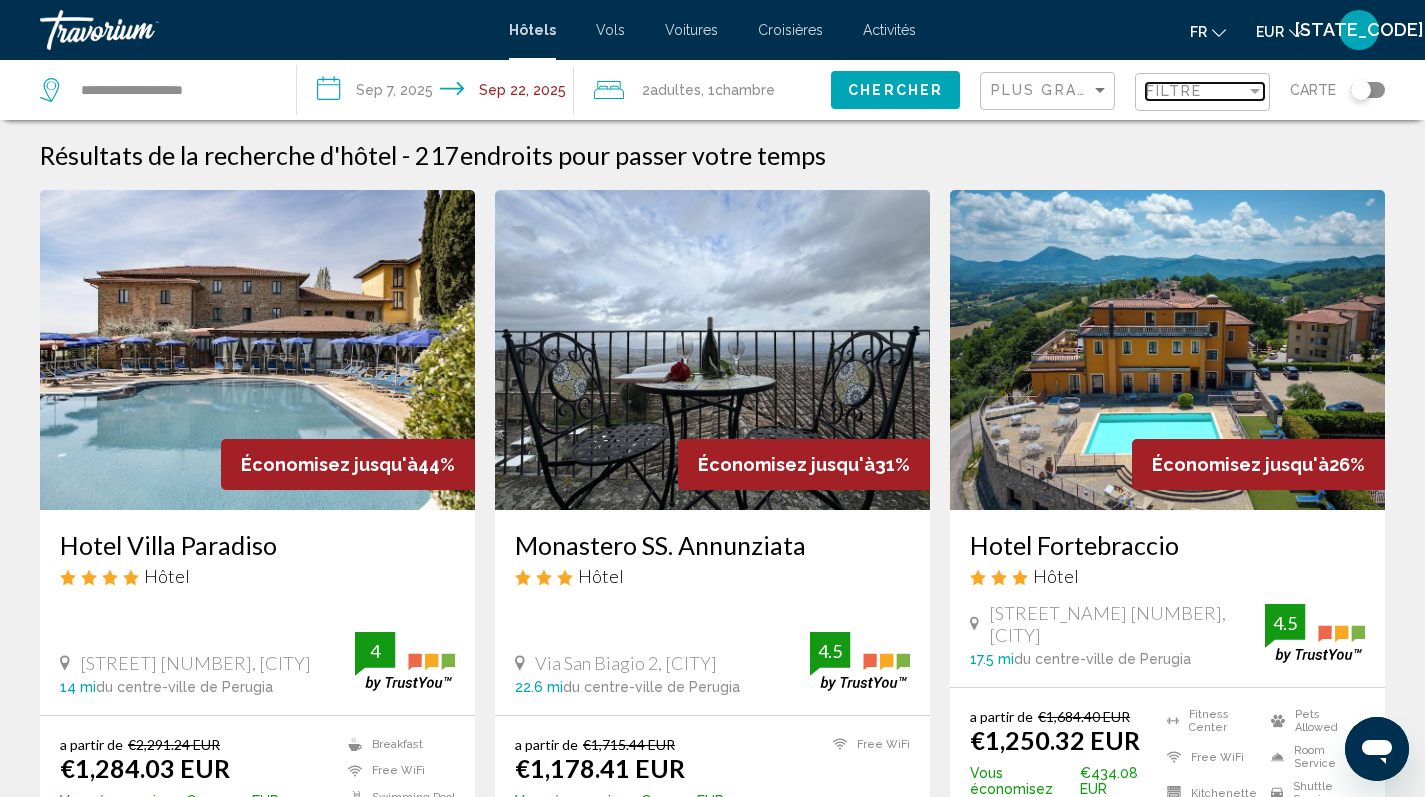 click at bounding box center [1255, 91] 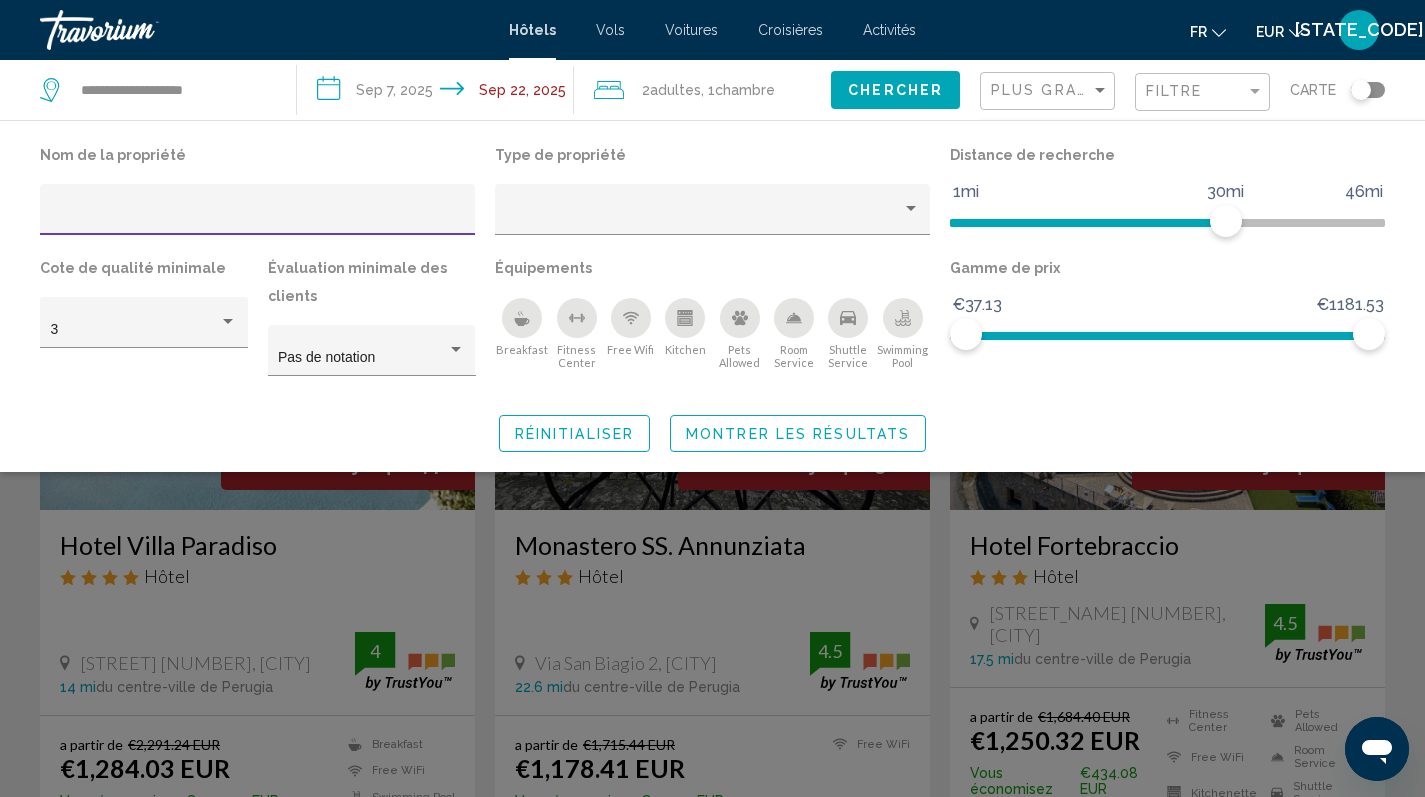 click at bounding box center (258, 217) 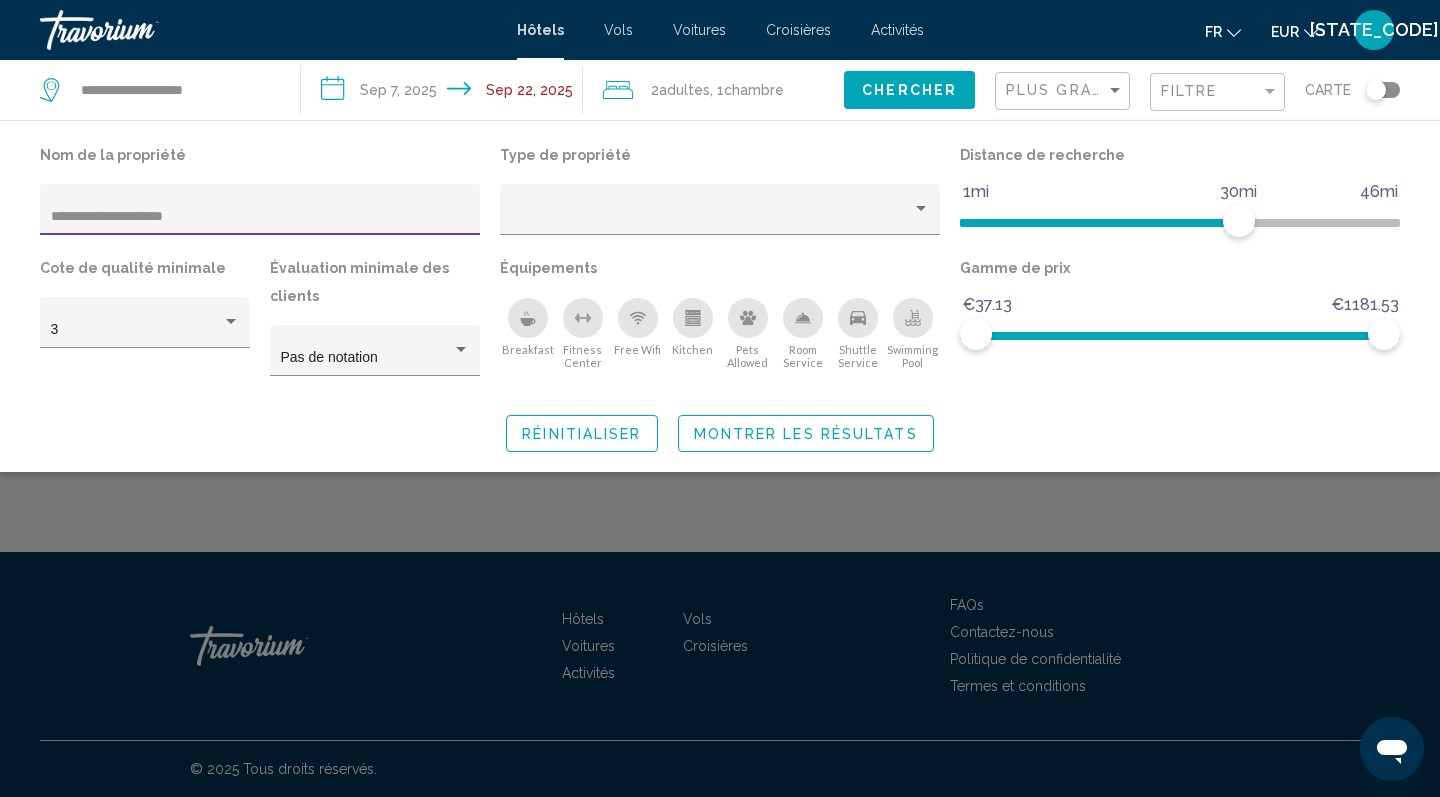 type on "**********" 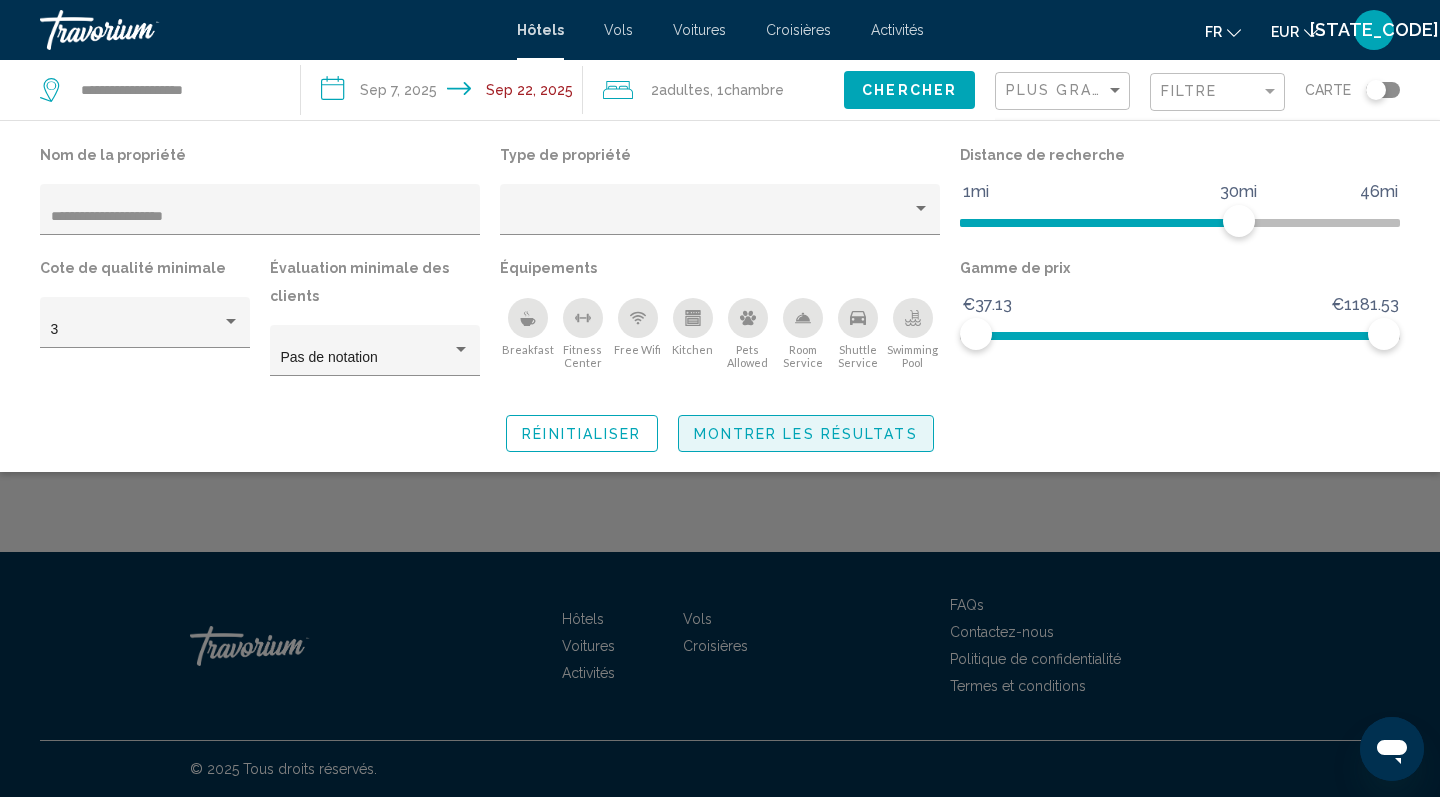 click on "Montrer les résultats" 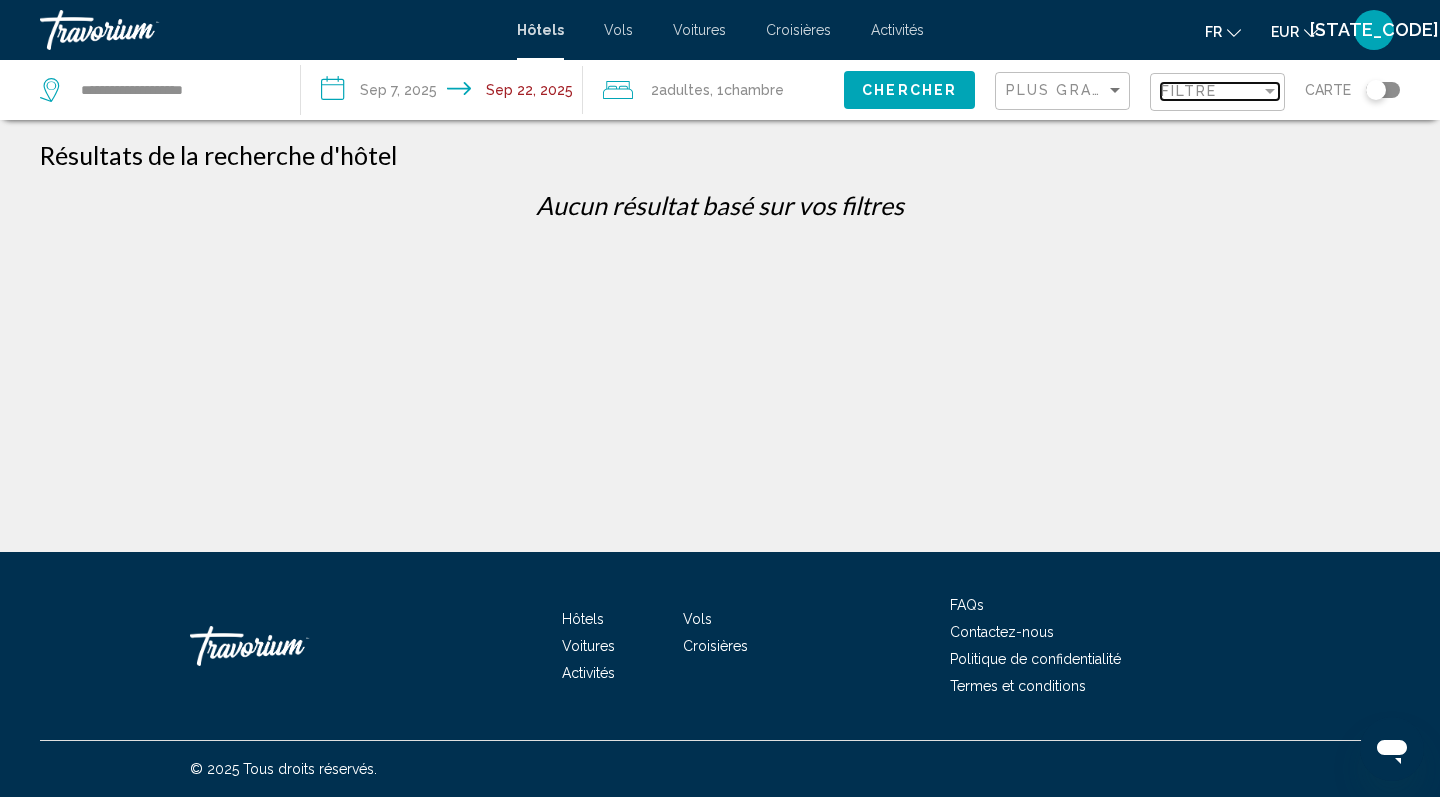 click on "Filtre" at bounding box center [1189, 91] 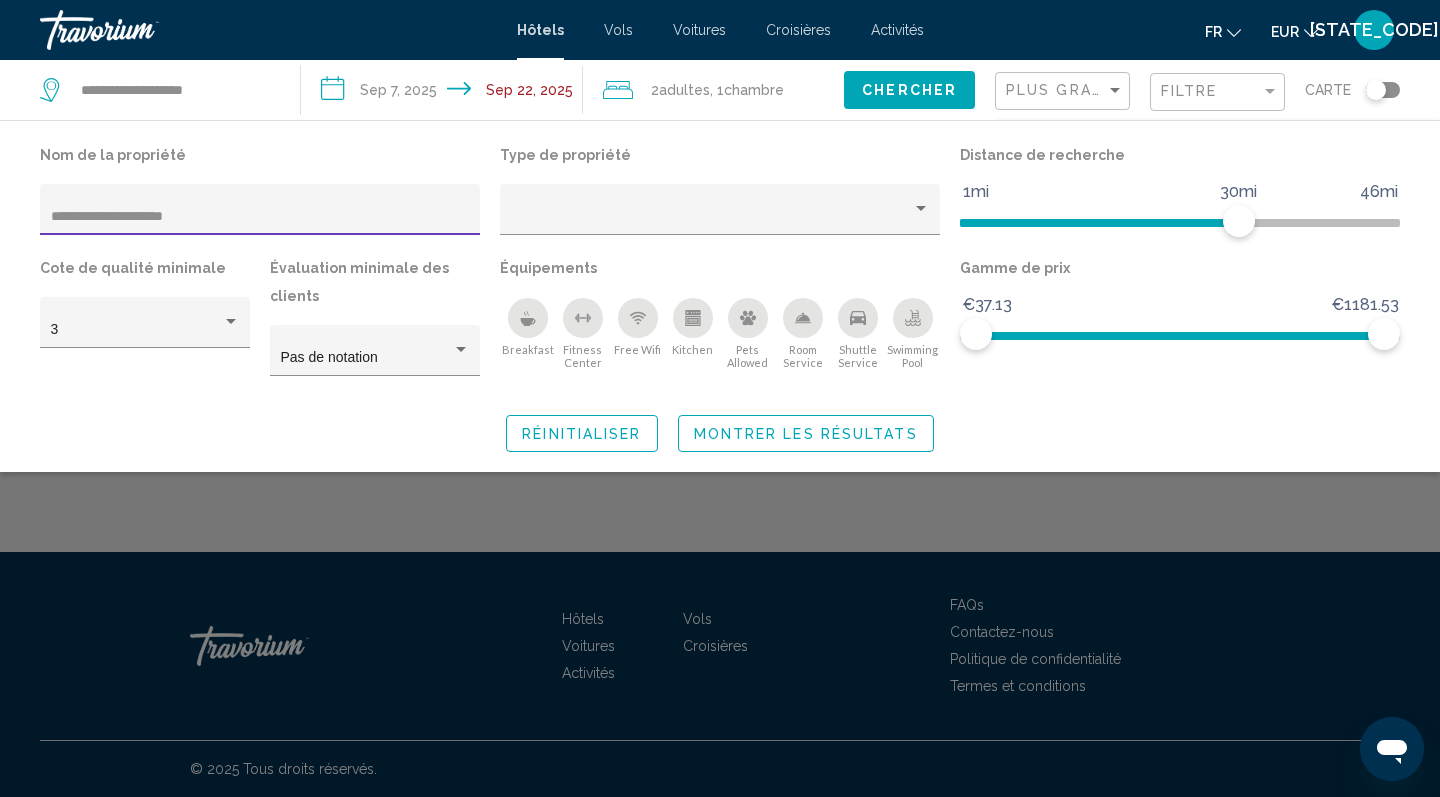 click on "Réinitialiser" 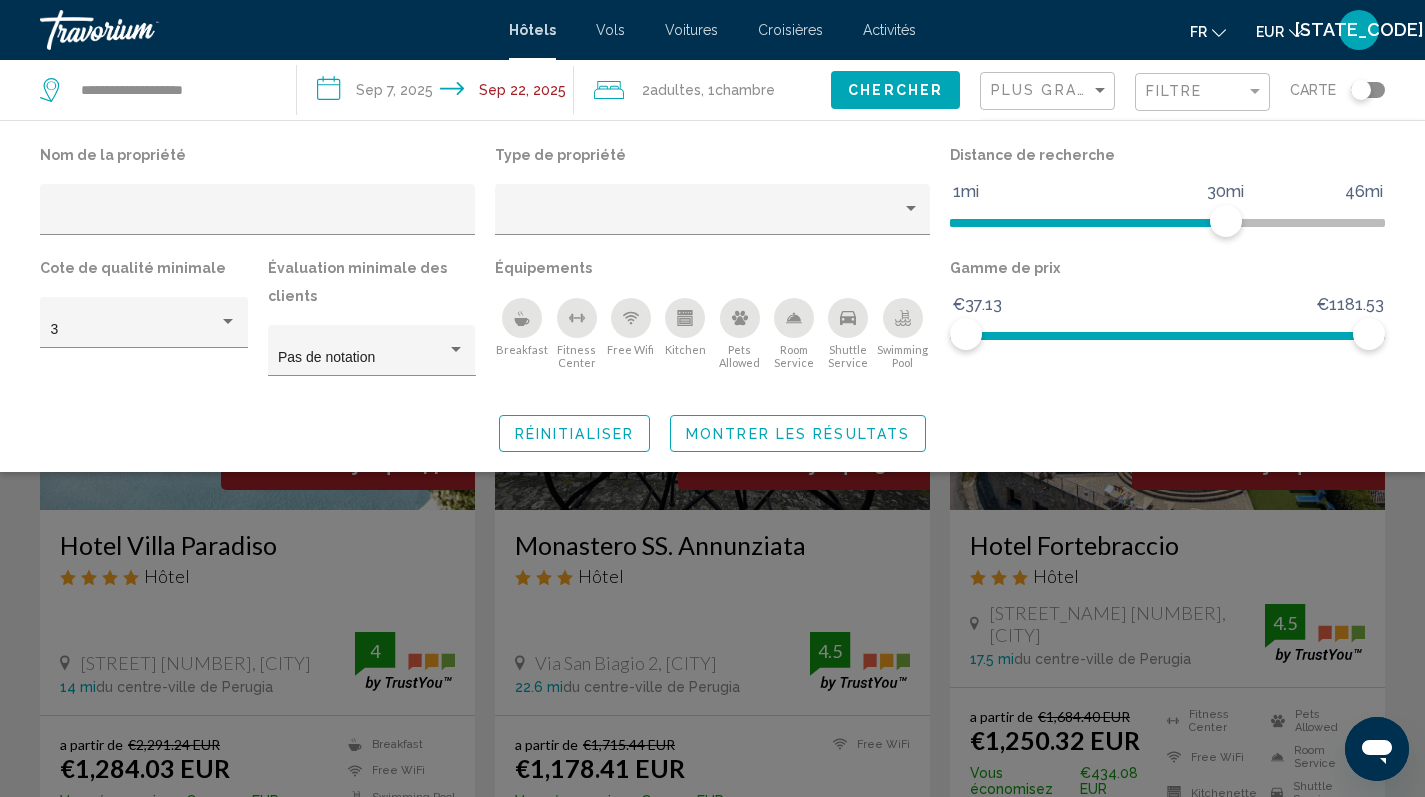 click 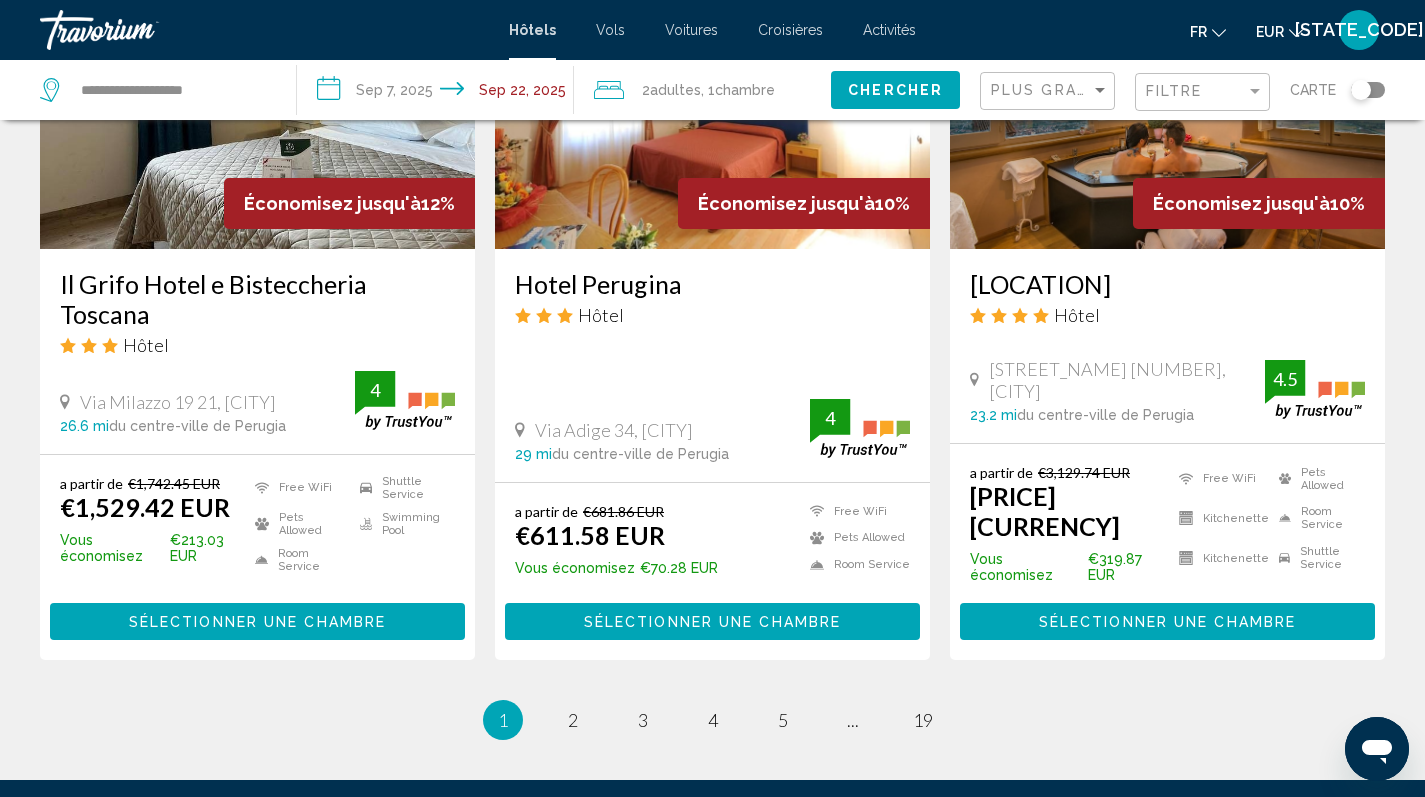 scroll, scrollTop: 2666, scrollLeft: 0, axis: vertical 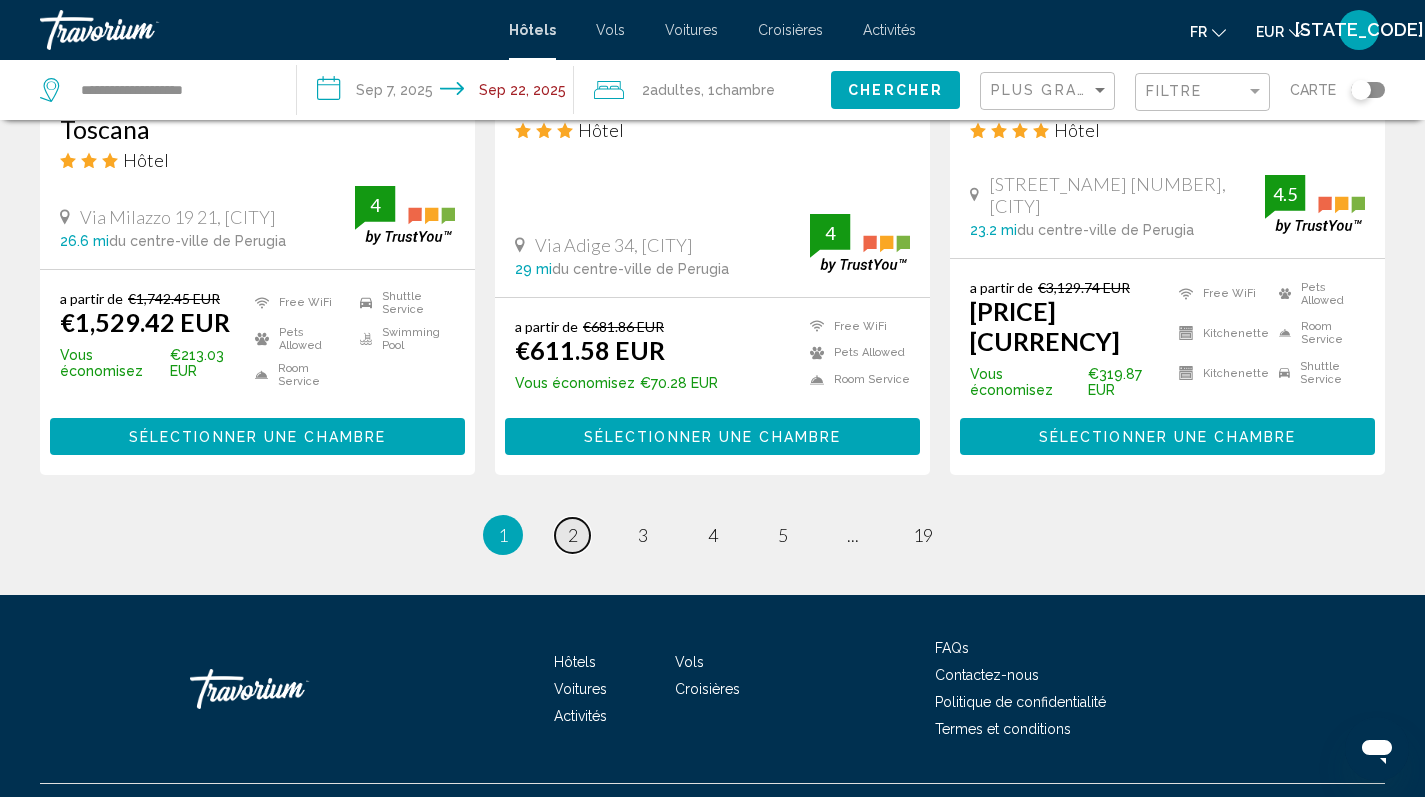 click on "2" at bounding box center [573, 535] 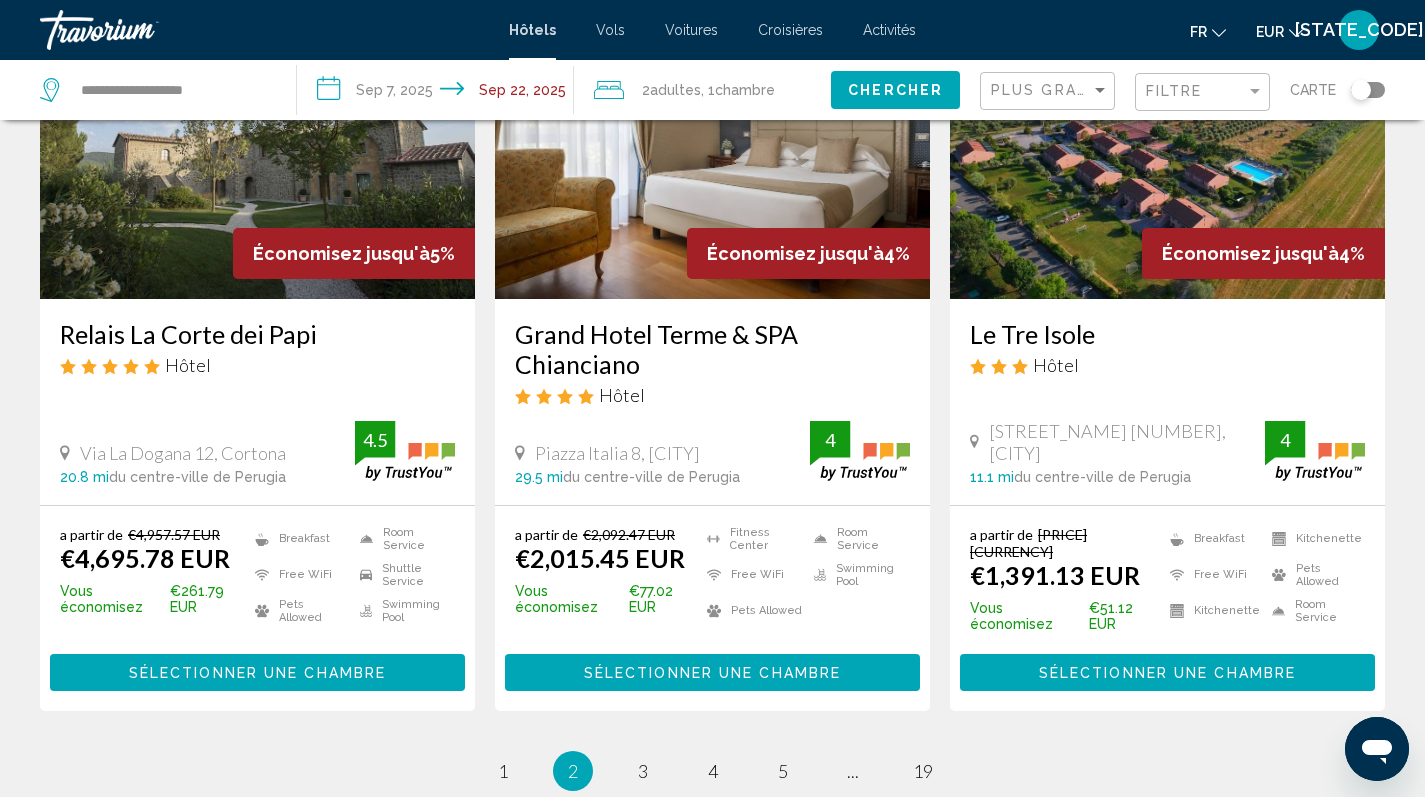 scroll, scrollTop: 2576, scrollLeft: 0, axis: vertical 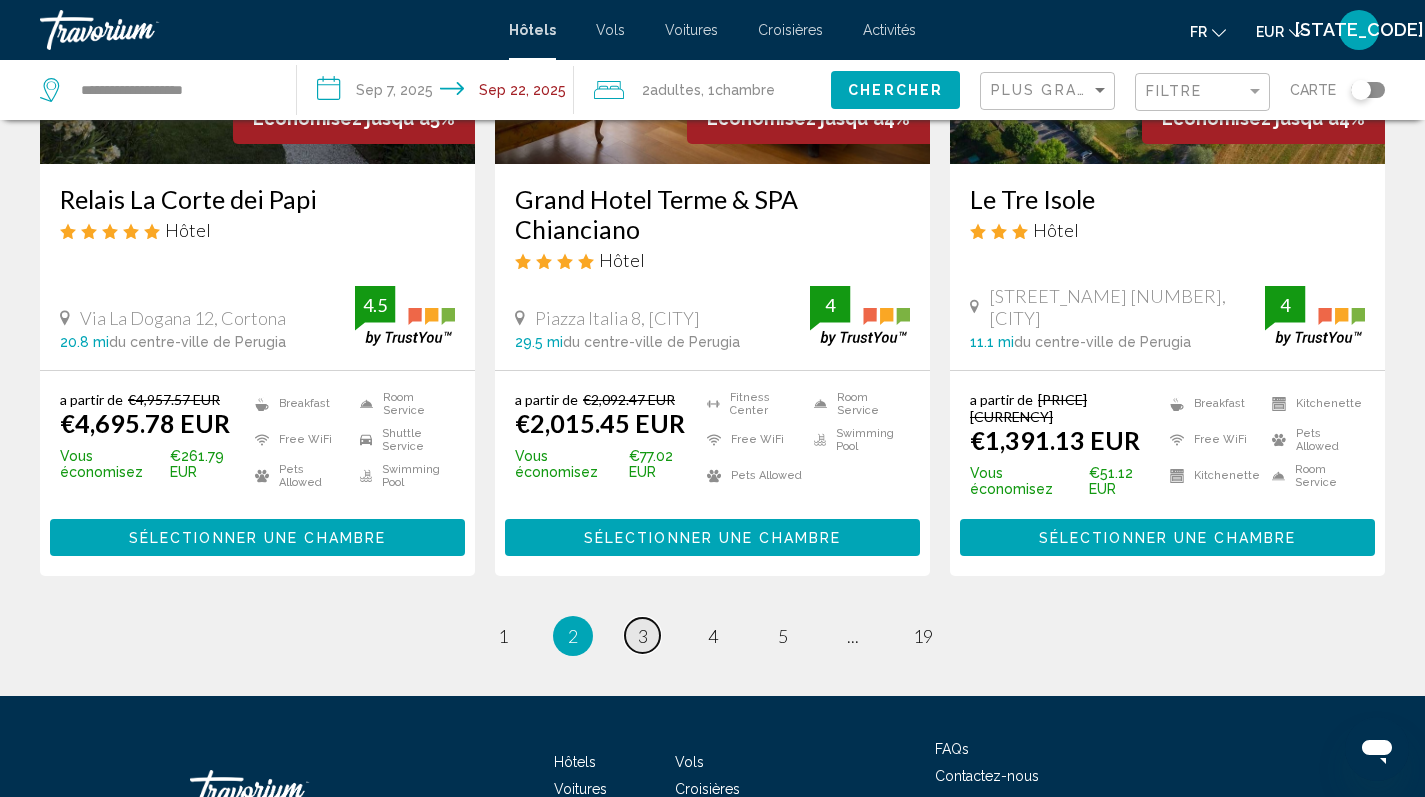click on "3" at bounding box center [643, 636] 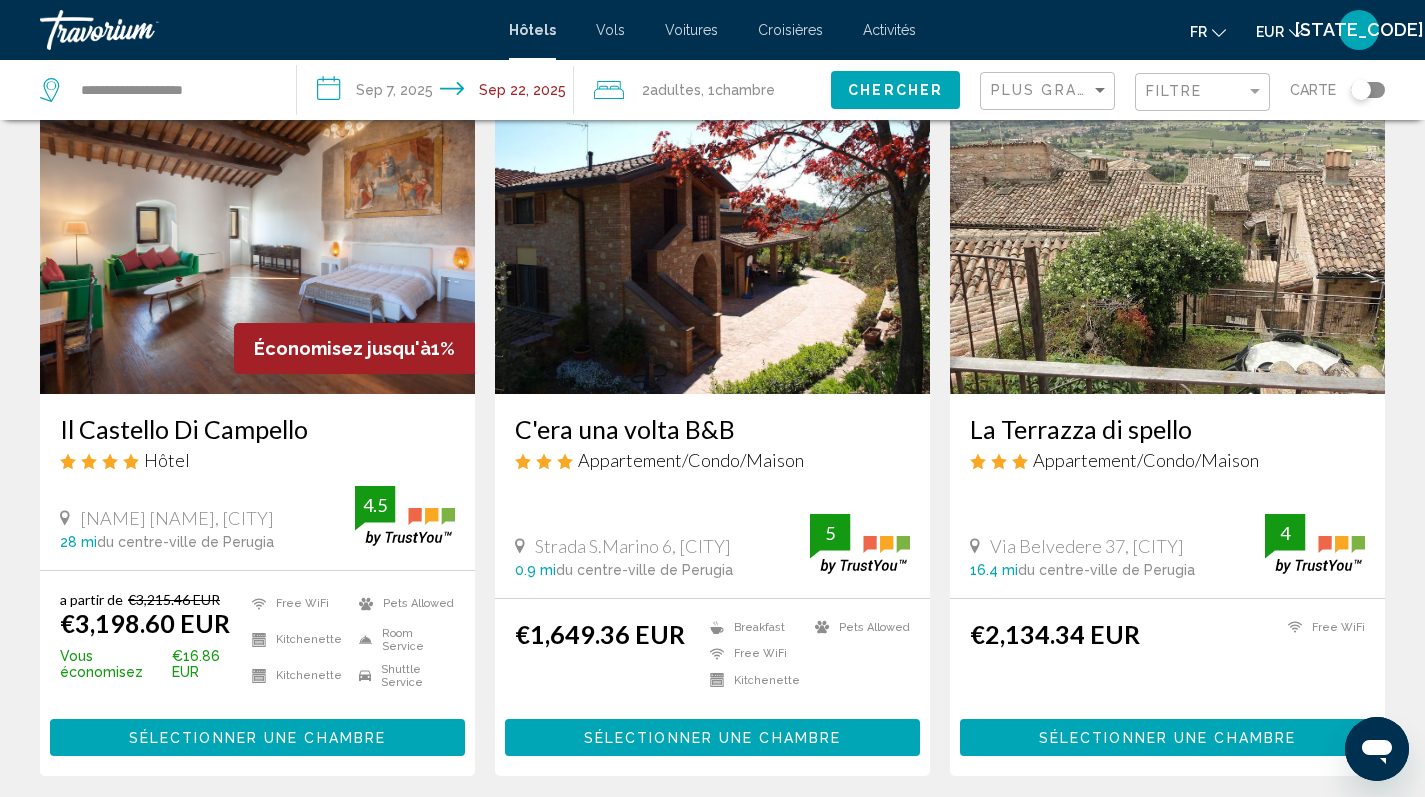 scroll, scrollTop: 2678, scrollLeft: 0, axis: vertical 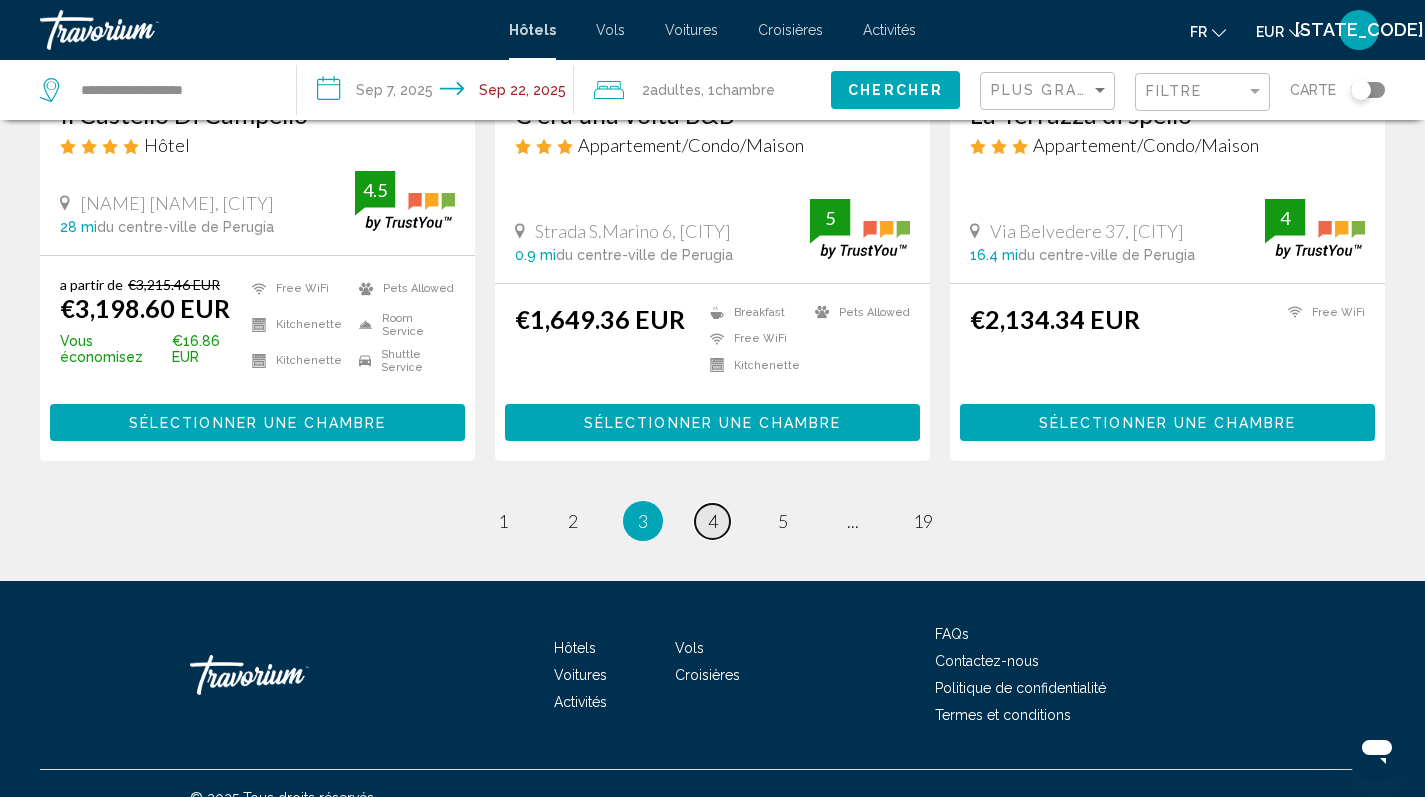 click on "4" at bounding box center (713, 521) 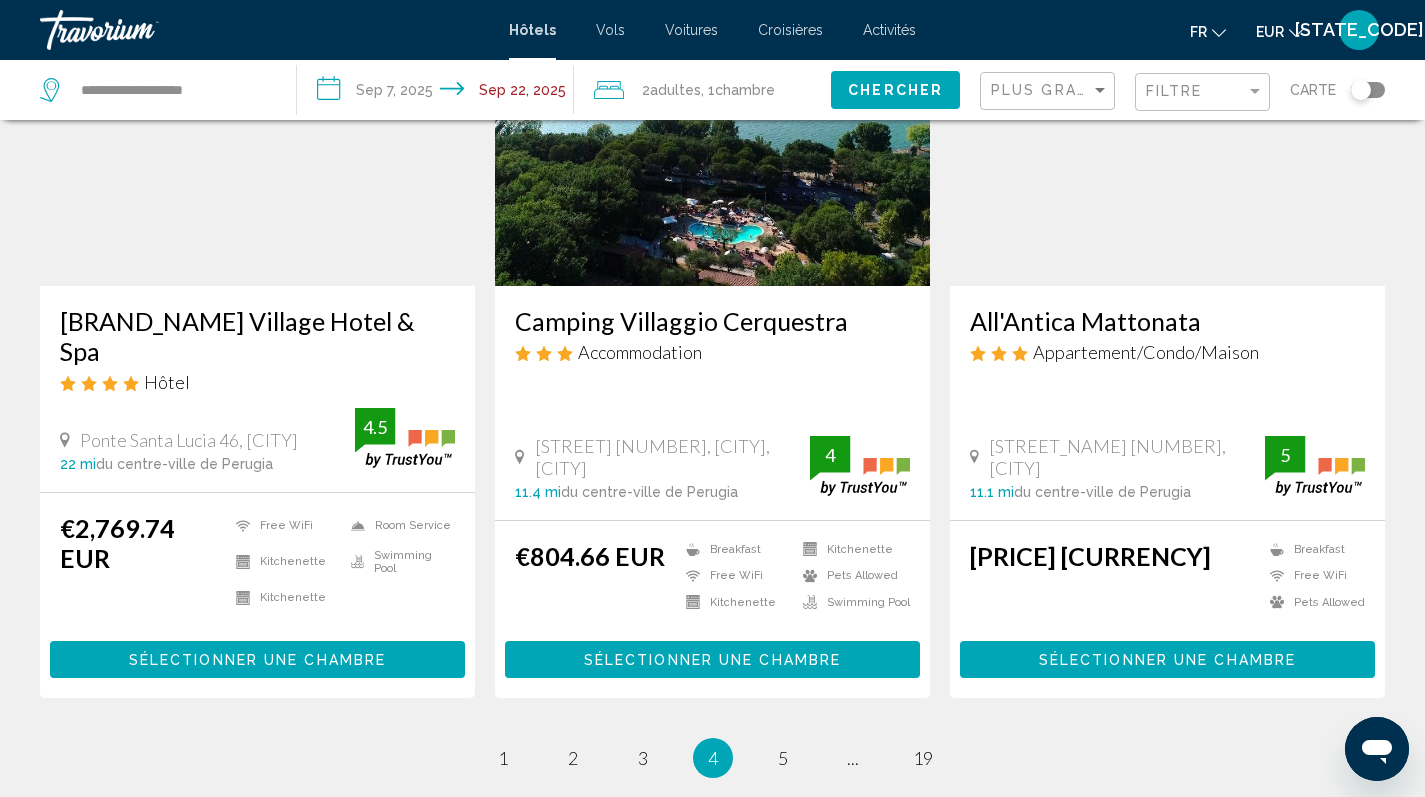 scroll, scrollTop: 2516, scrollLeft: 0, axis: vertical 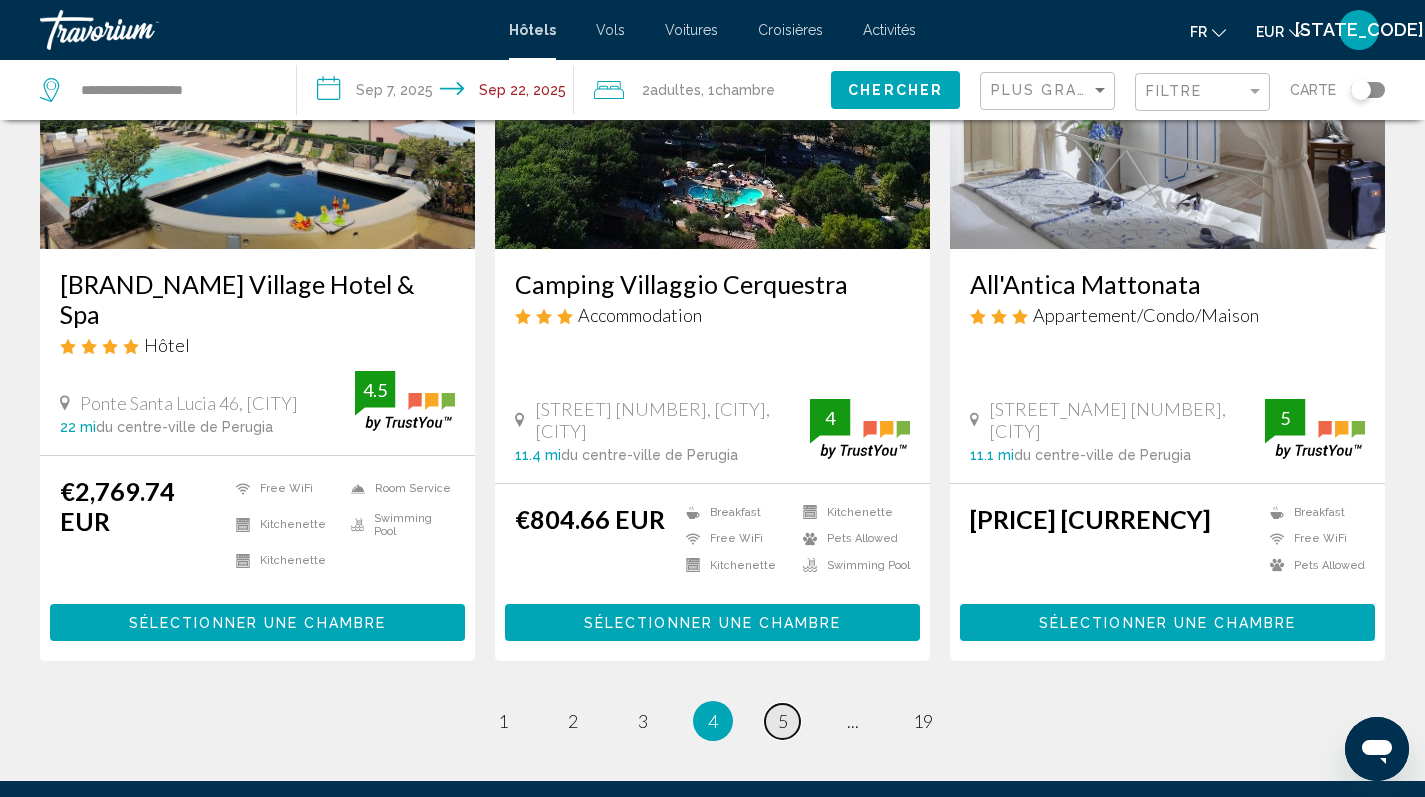 click on "5" at bounding box center (783, 721) 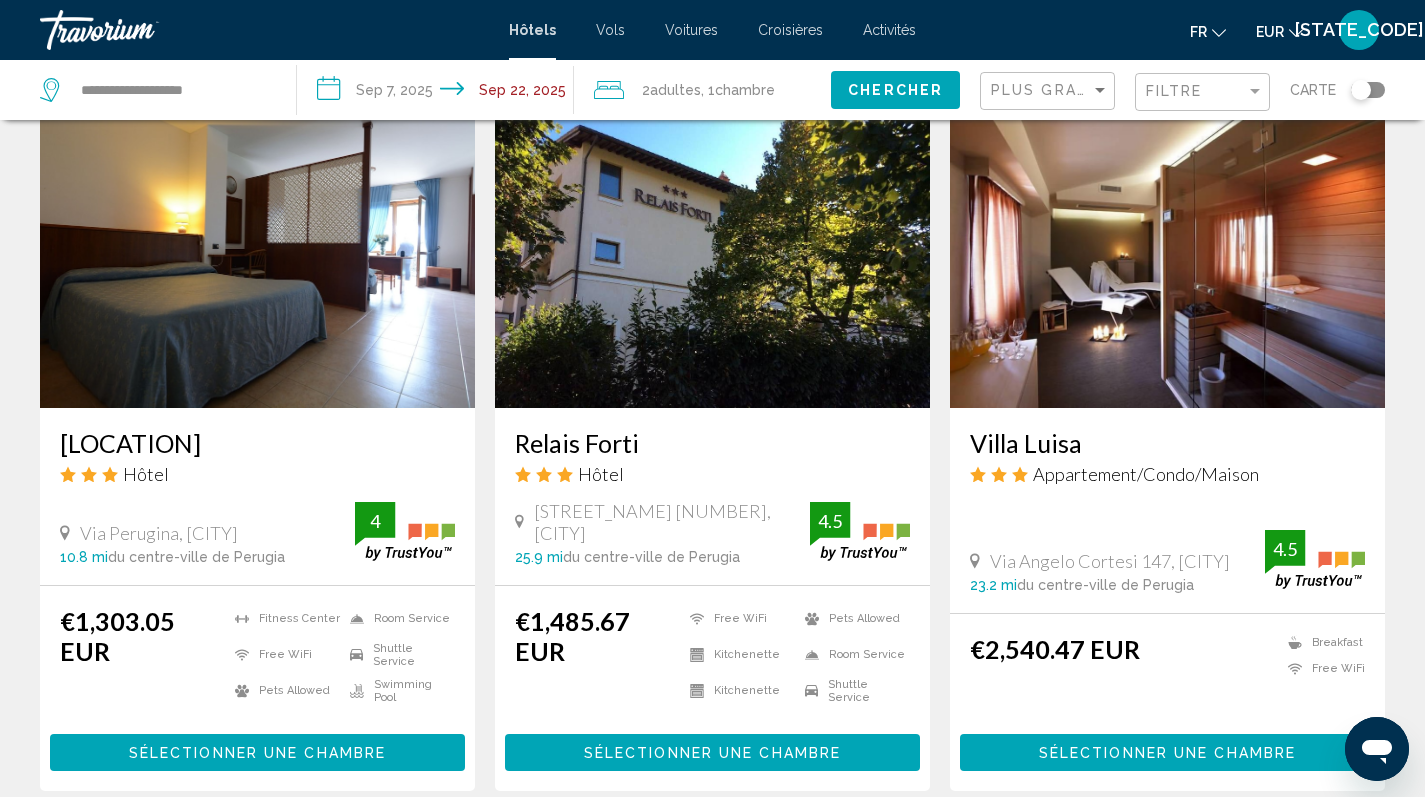scroll, scrollTop: 2644, scrollLeft: 0, axis: vertical 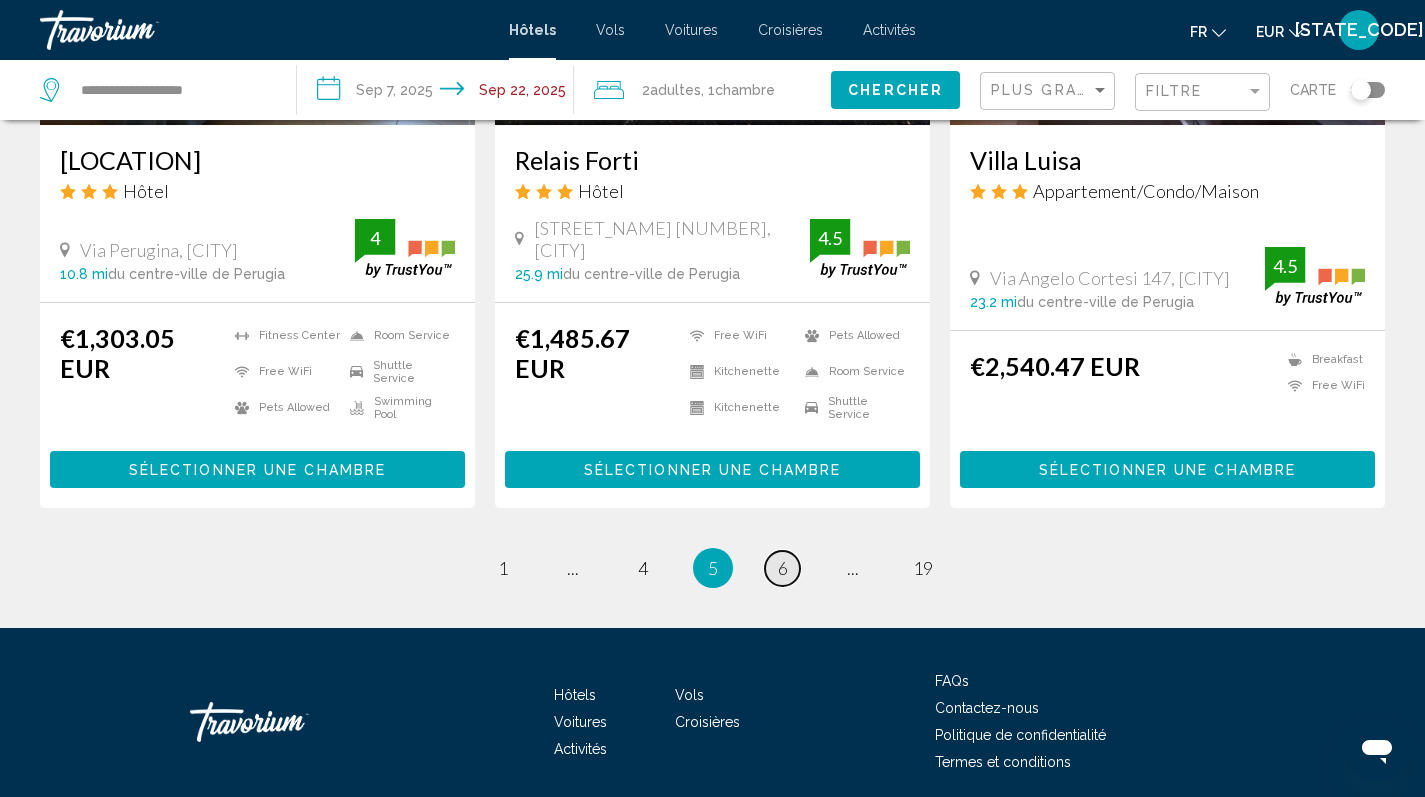 click on "6" at bounding box center (783, 568) 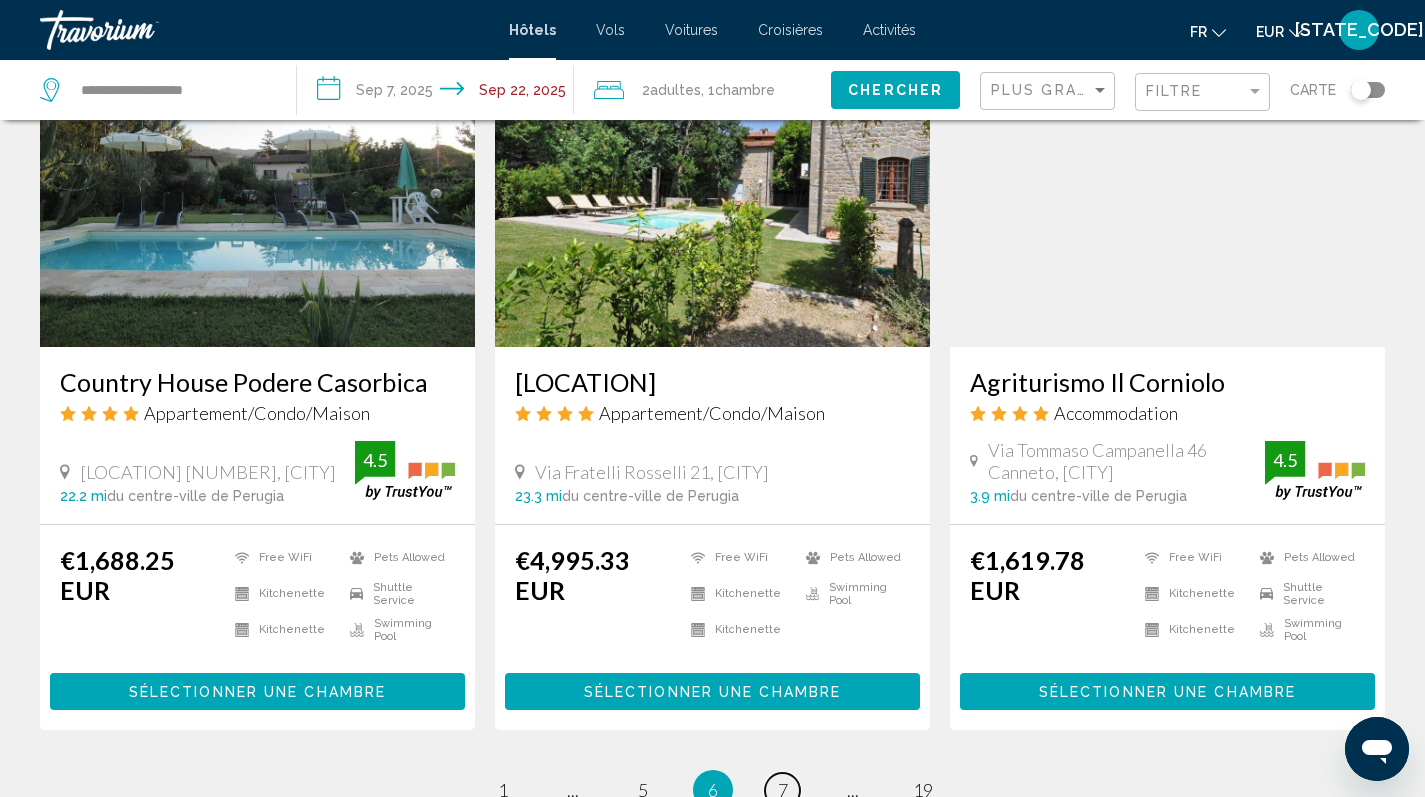 scroll, scrollTop: 2457, scrollLeft: 0, axis: vertical 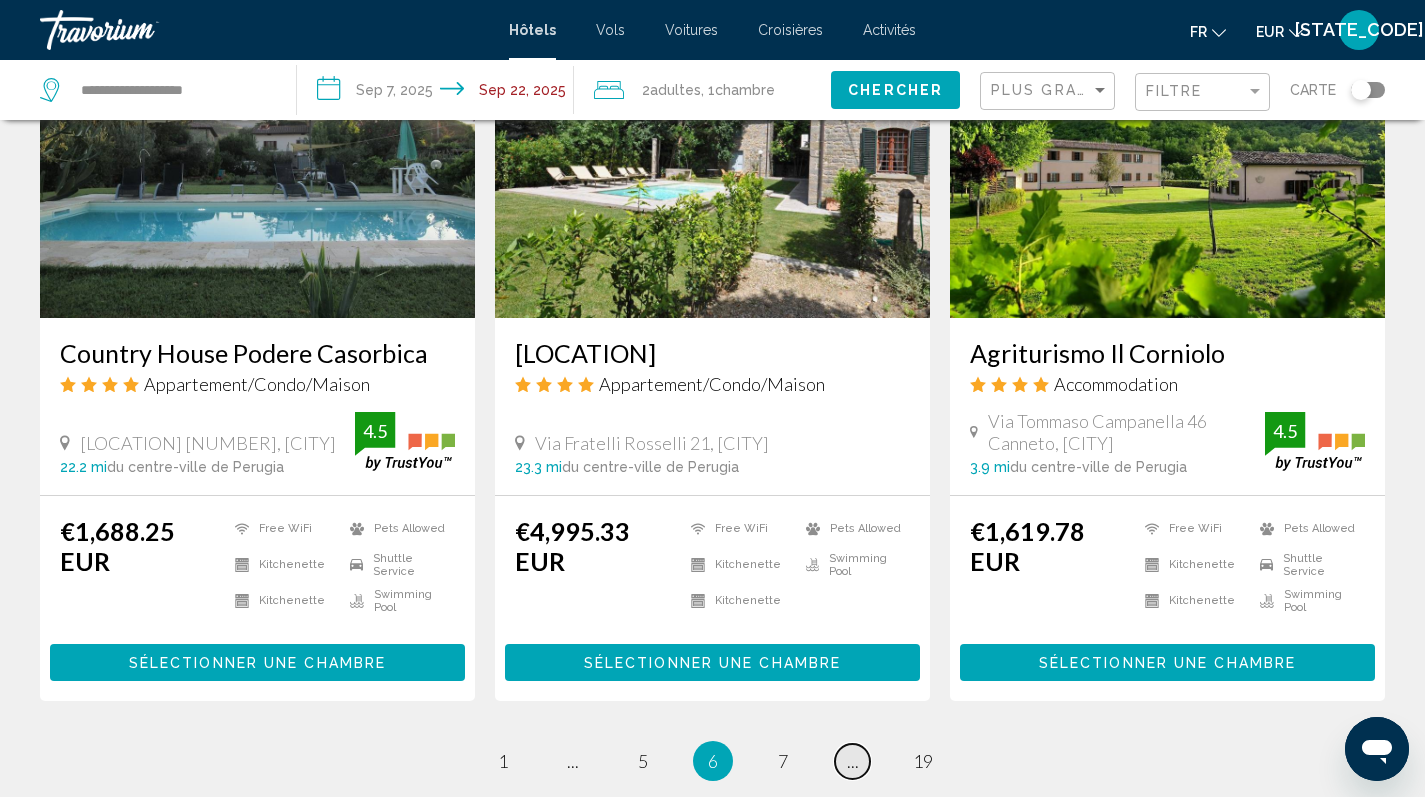 click on "..." at bounding box center (853, 761) 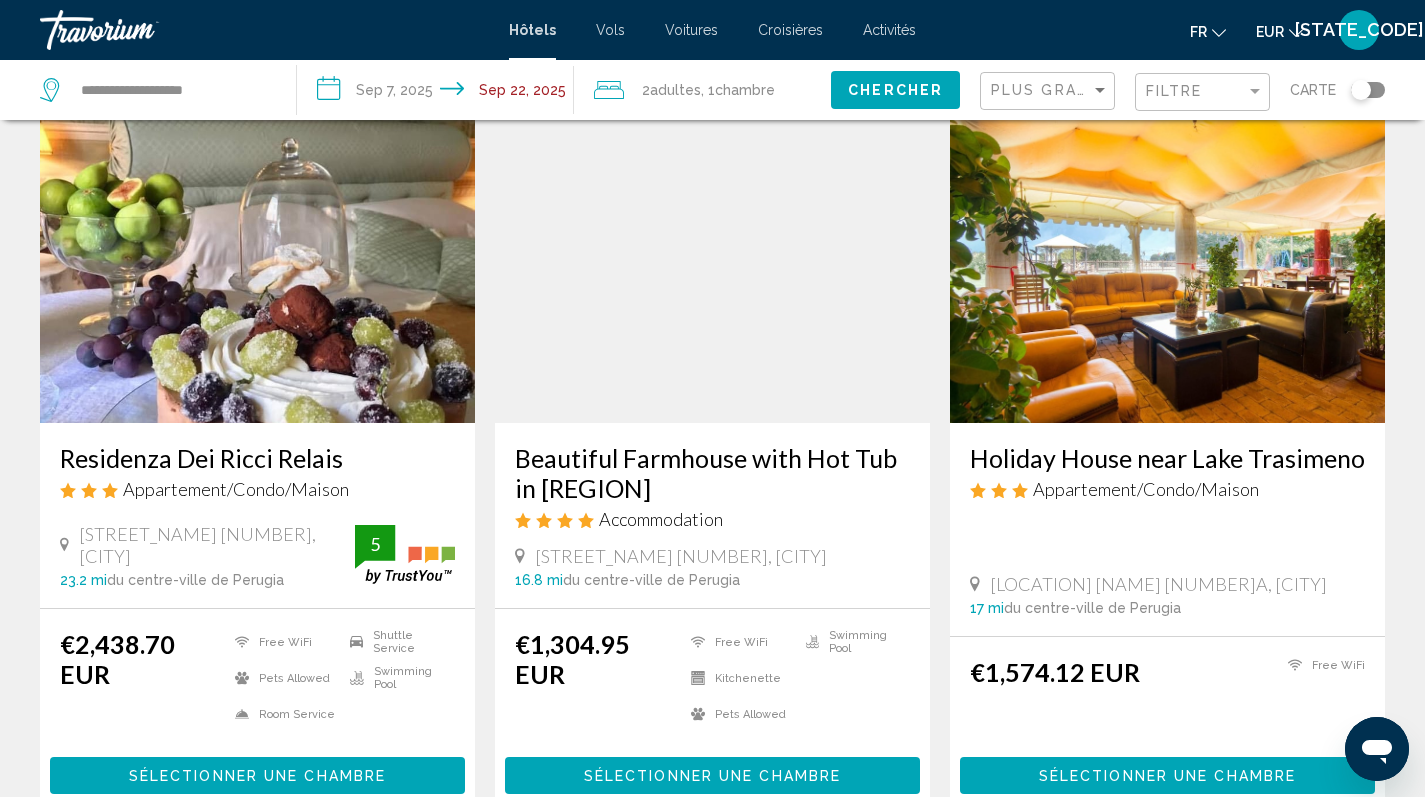 scroll, scrollTop: 2528, scrollLeft: 0, axis: vertical 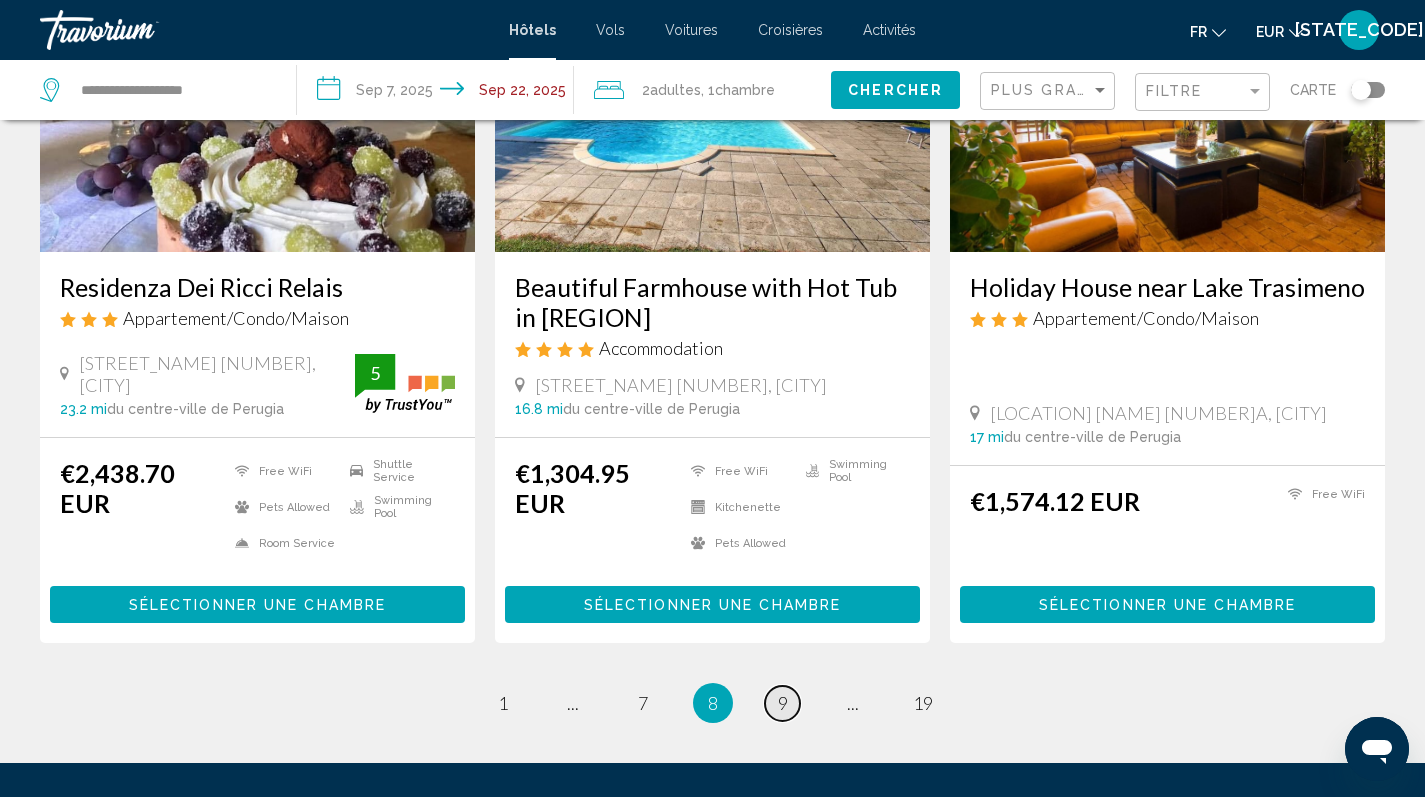 click on "9" at bounding box center (783, 703) 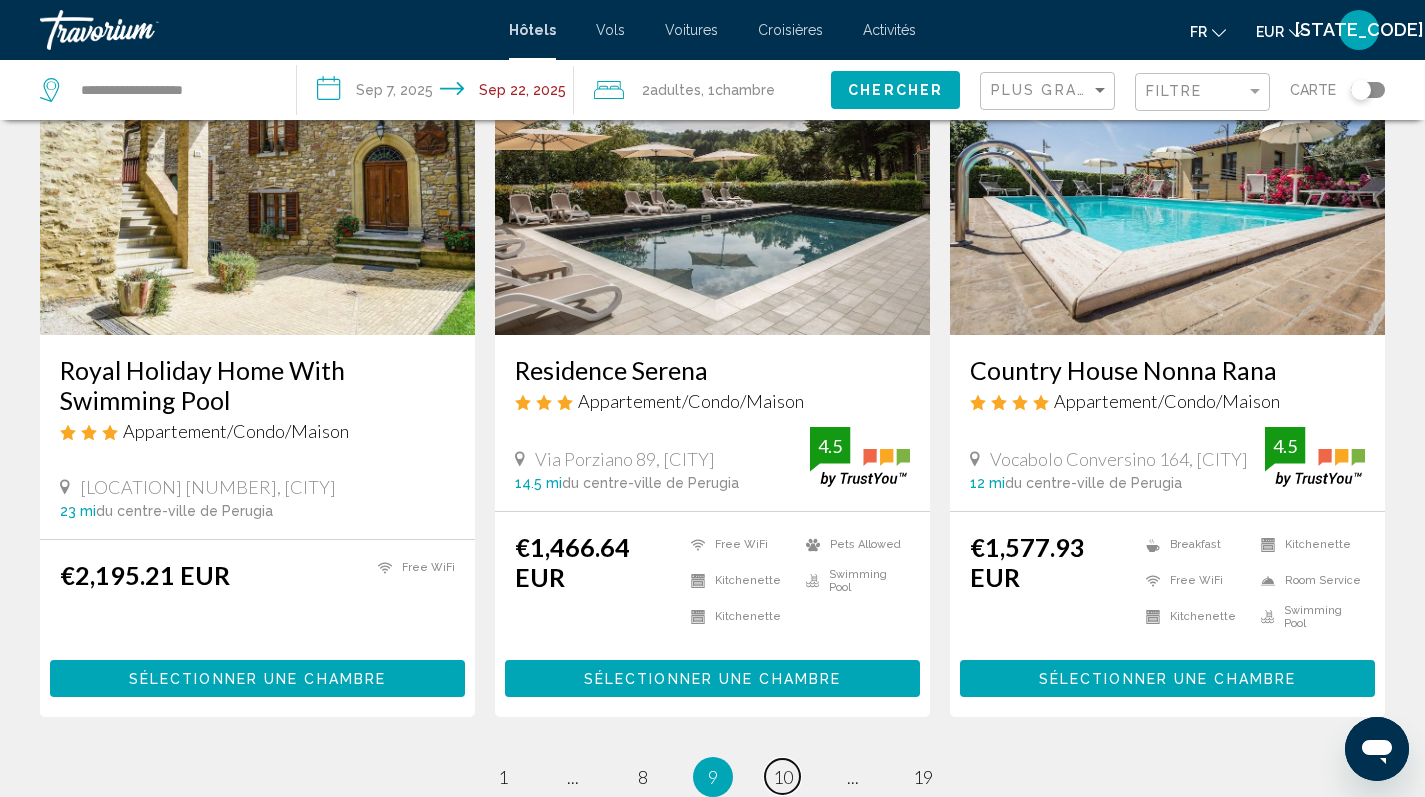 scroll, scrollTop: 2634, scrollLeft: 0, axis: vertical 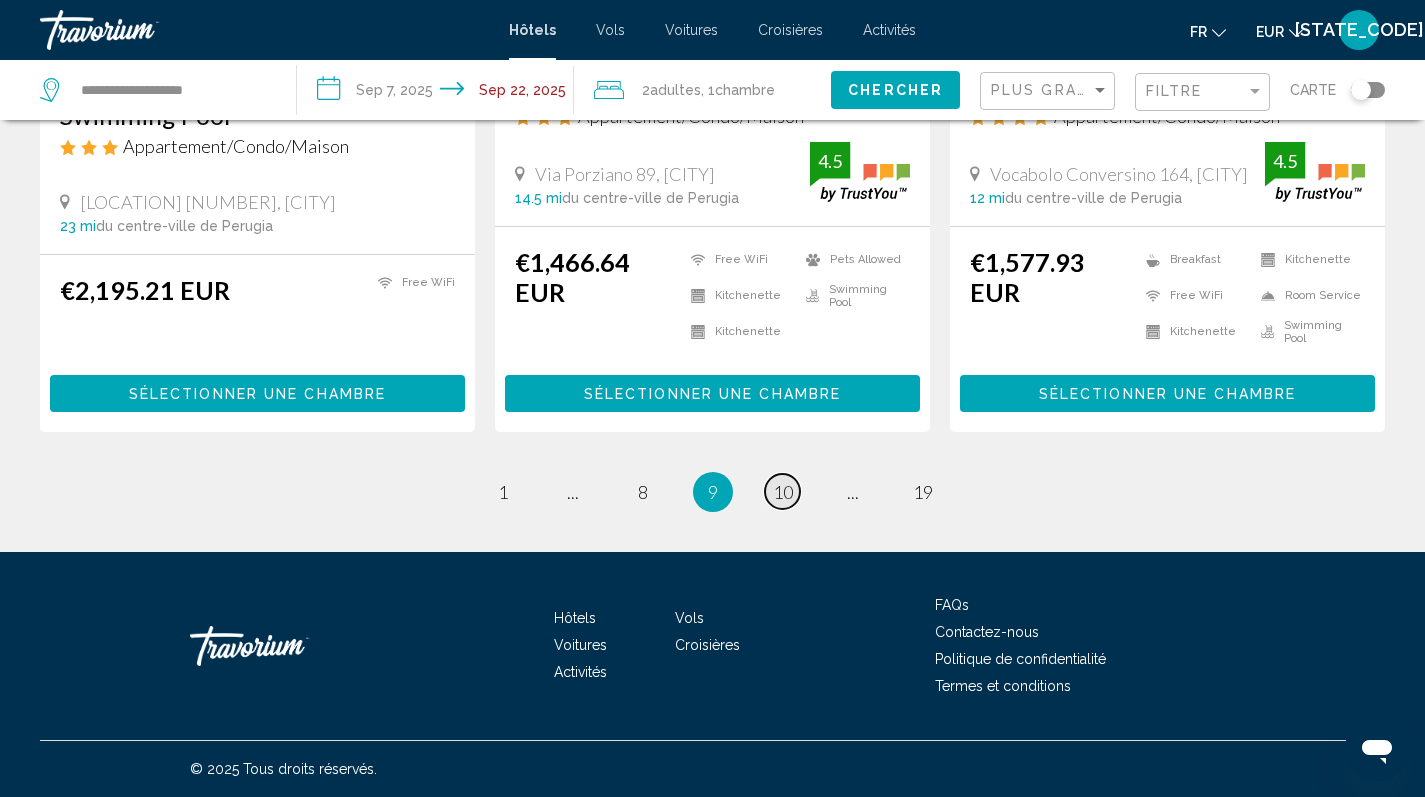 click on "10" at bounding box center [783, 492] 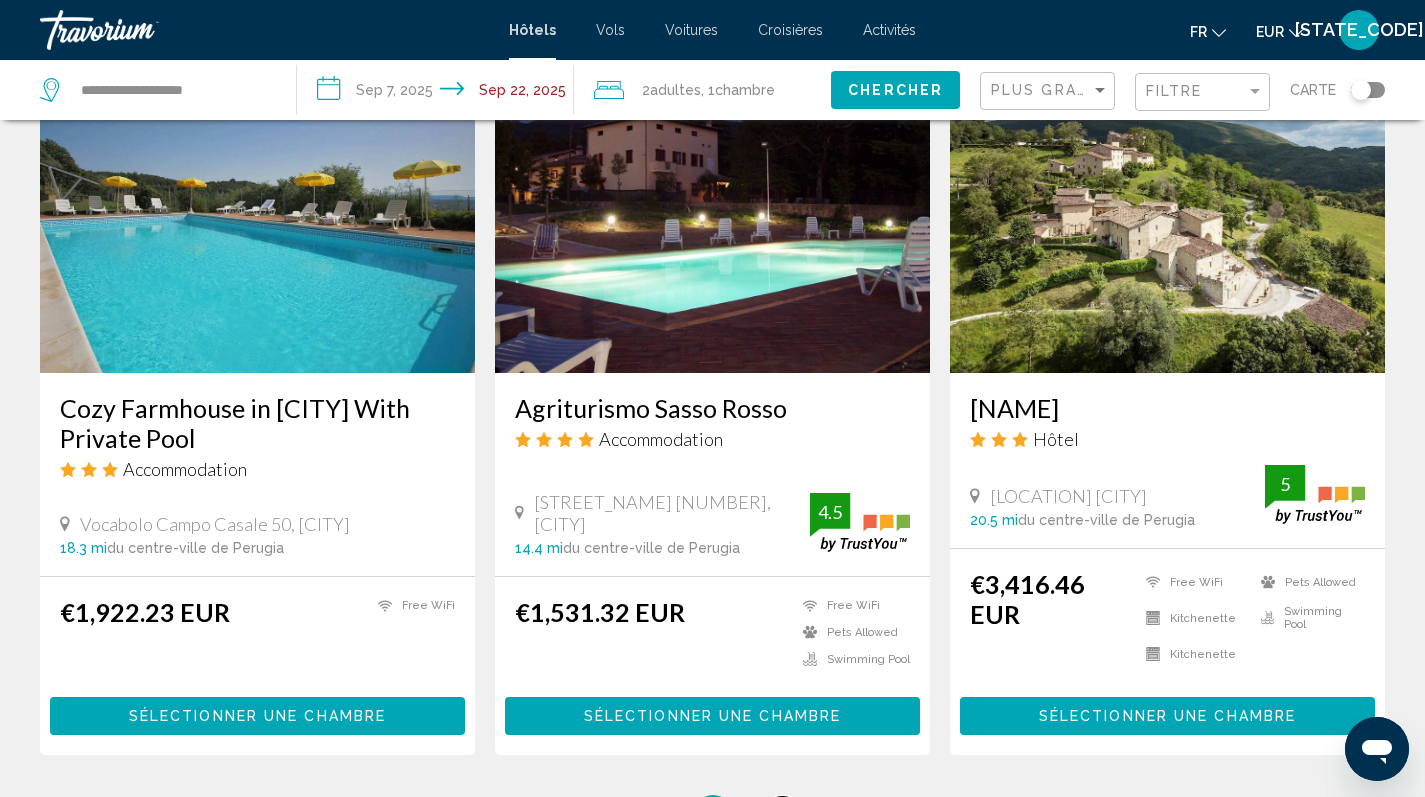 scroll, scrollTop: 2596, scrollLeft: 0, axis: vertical 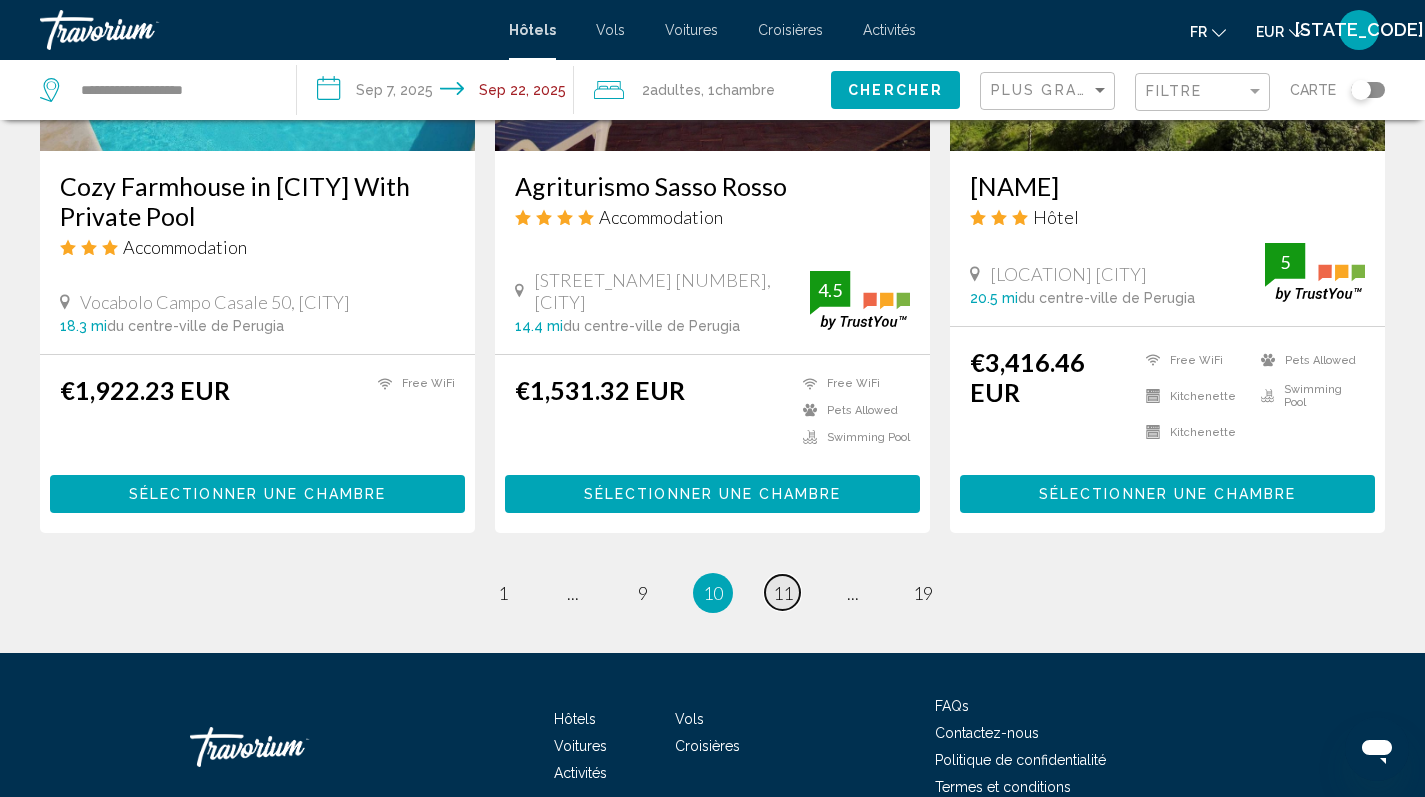 click on "11" at bounding box center [783, 593] 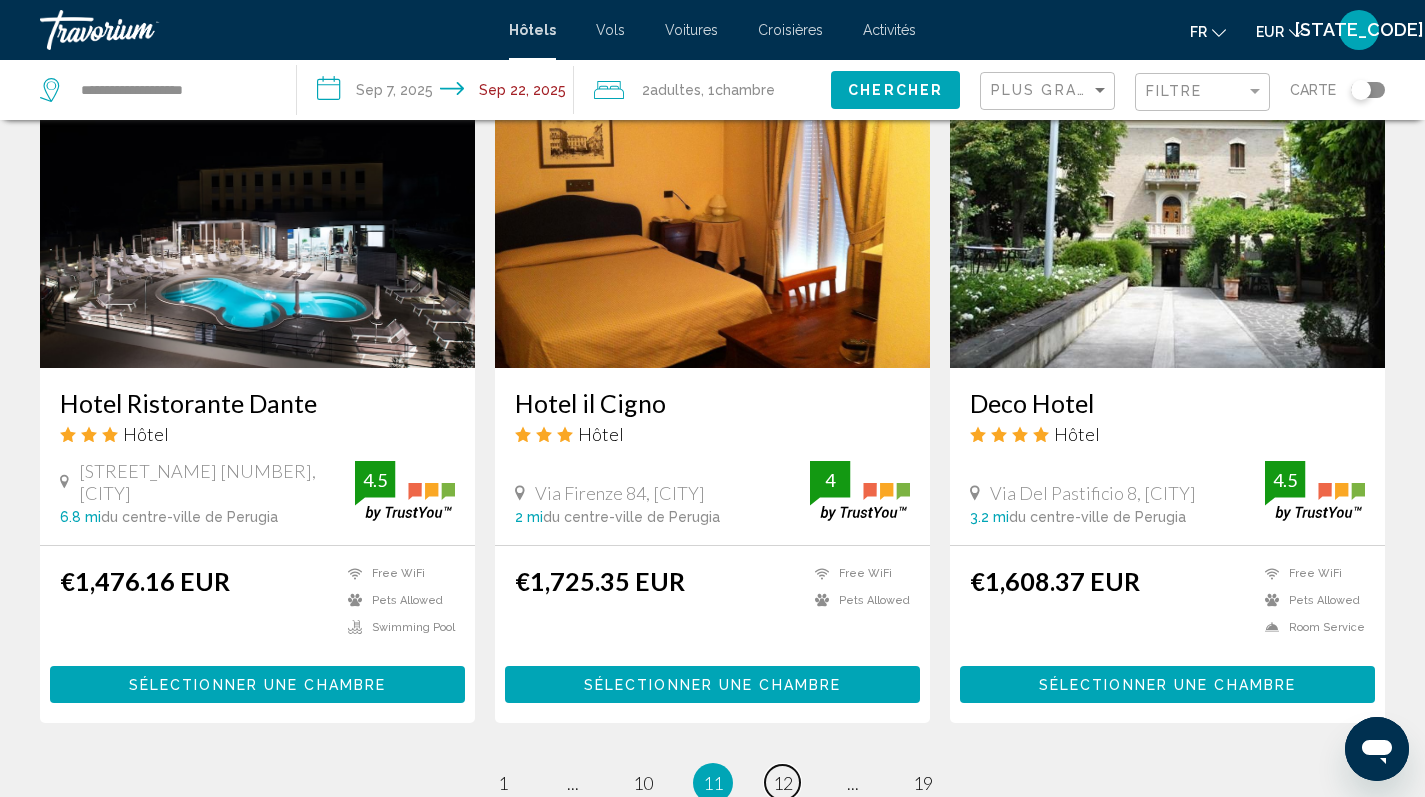 scroll, scrollTop: 2582, scrollLeft: 0, axis: vertical 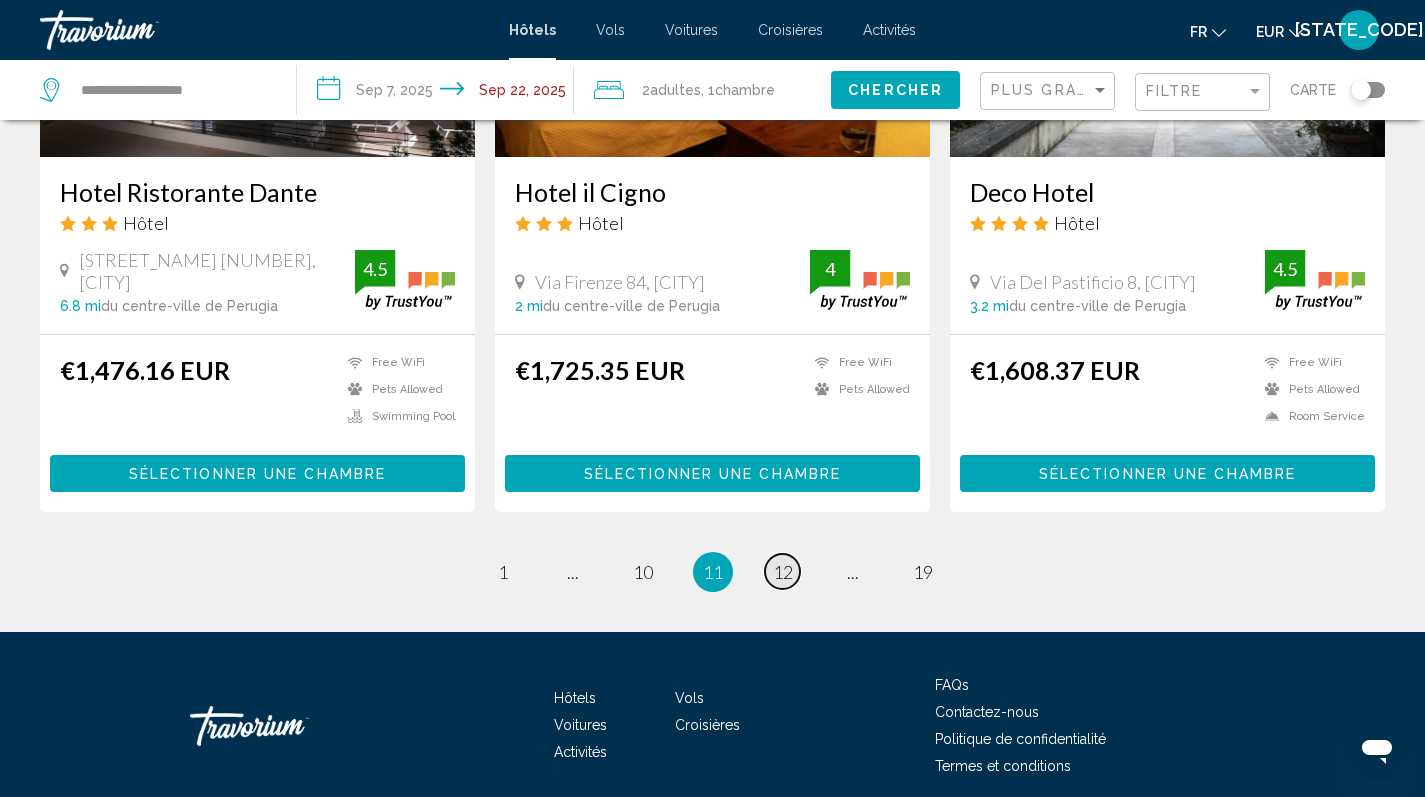 click on "12" at bounding box center [783, 572] 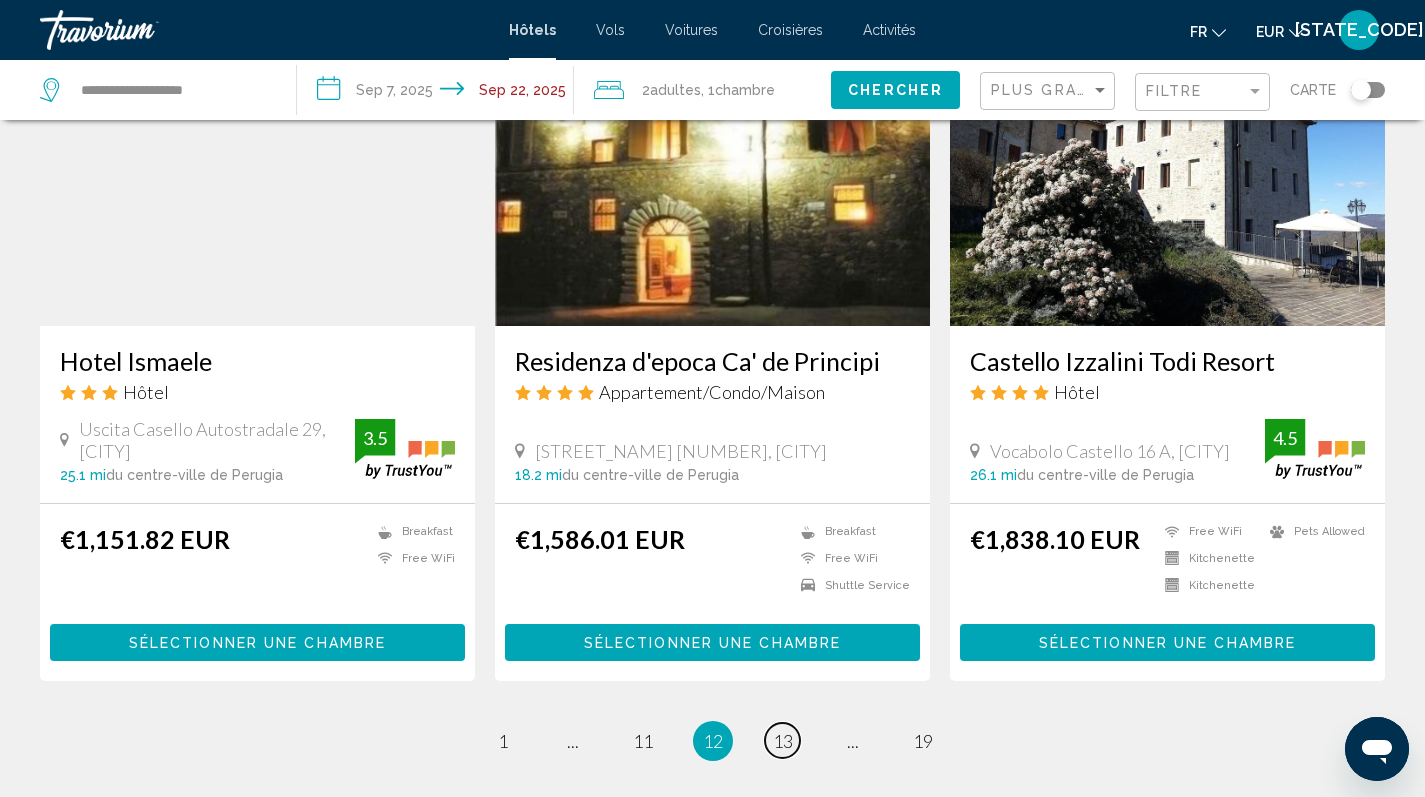 scroll, scrollTop: 2547, scrollLeft: 0, axis: vertical 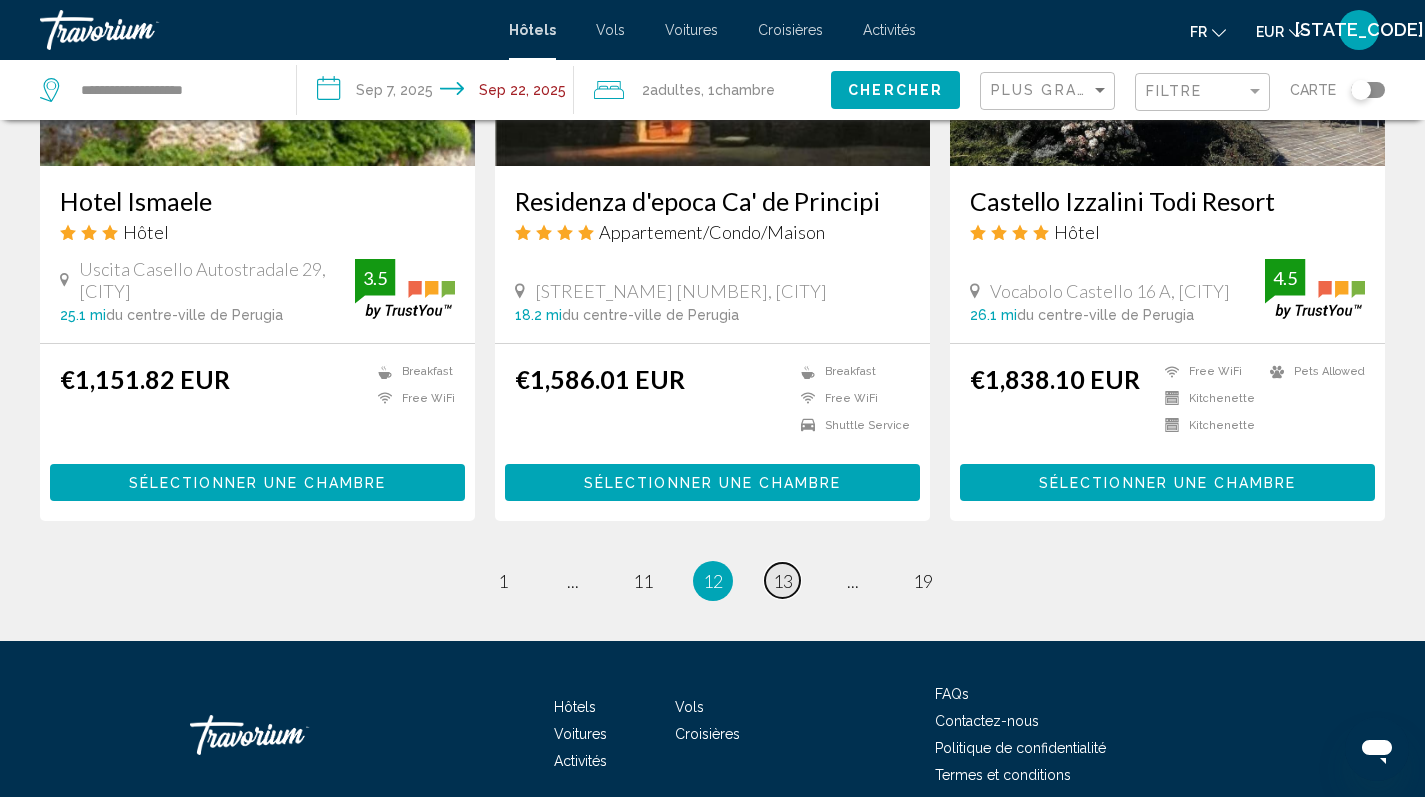 click on "13" at bounding box center (783, 581) 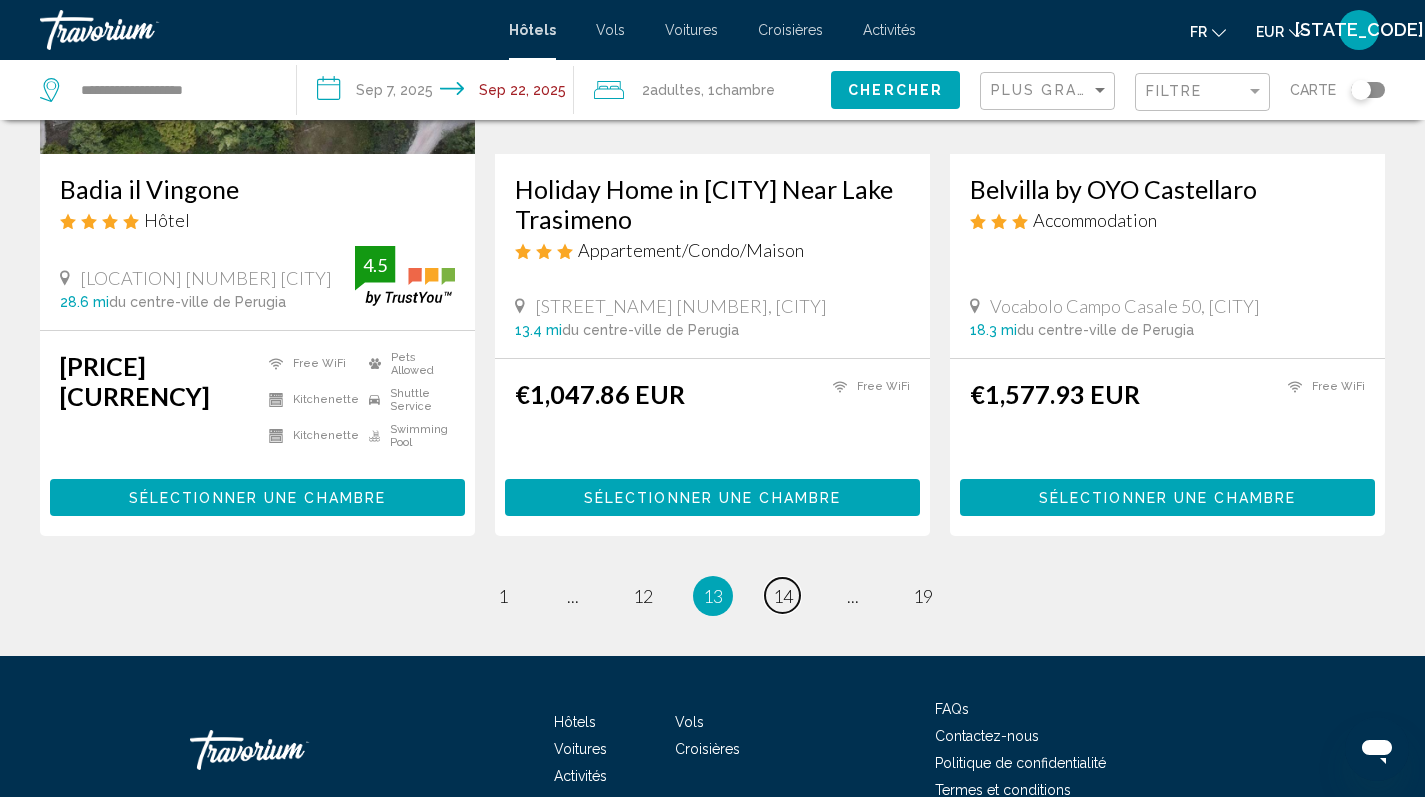 scroll, scrollTop: 2553, scrollLeft: 0, axis: vertical 